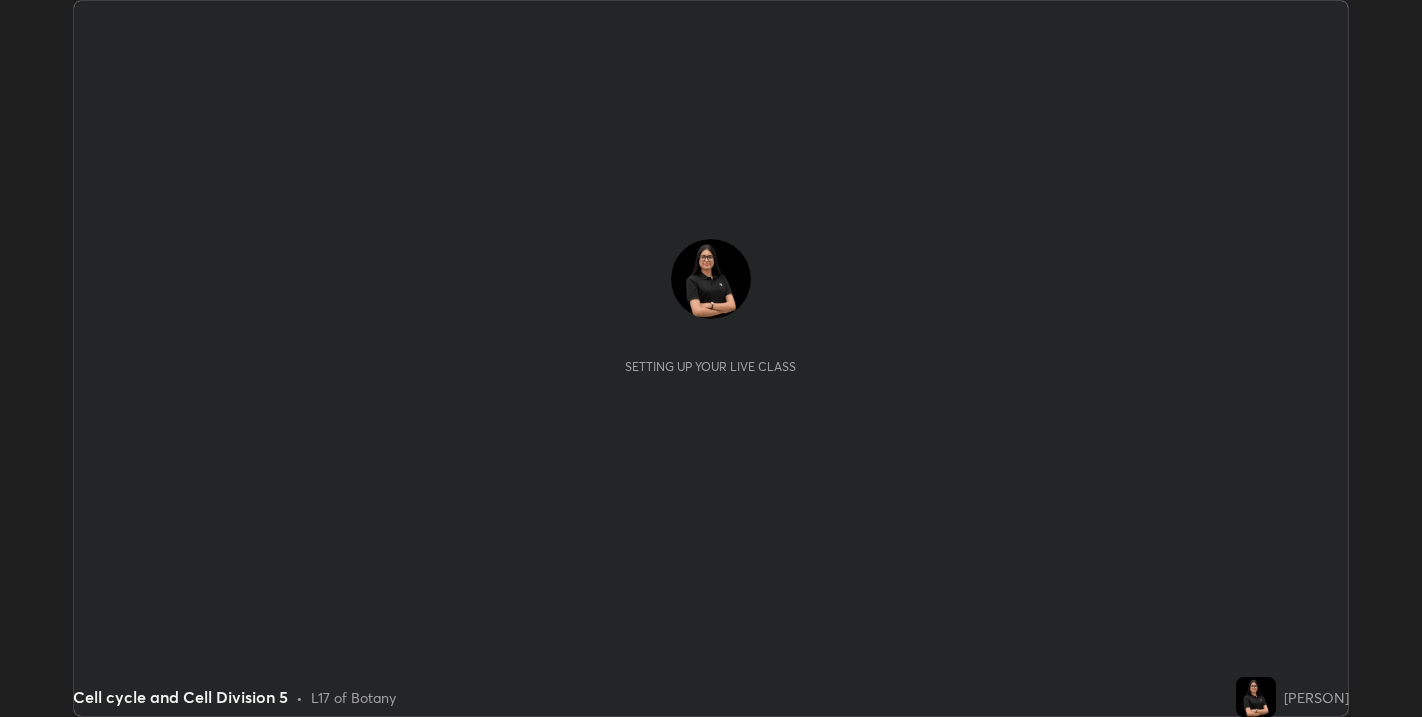 scroll, scrollTop: 0, scrollLeft: 0, axis: both 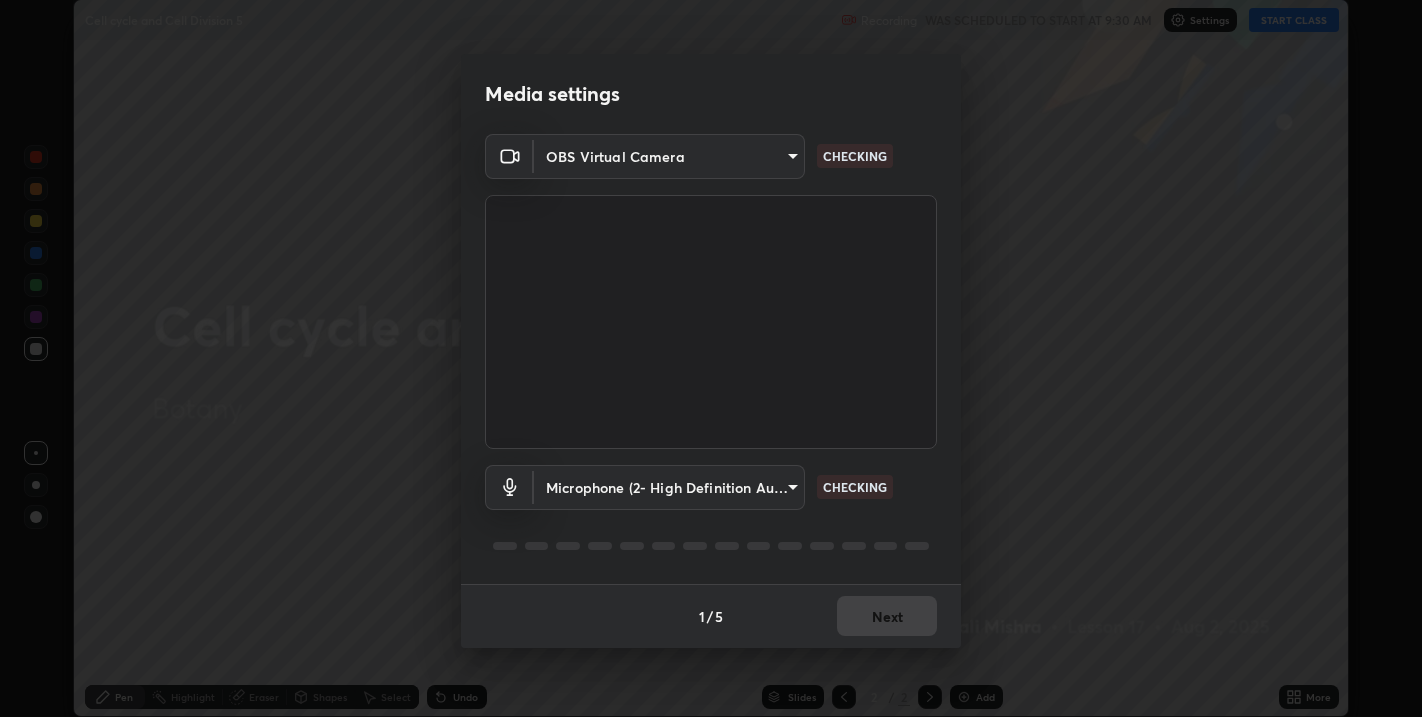type on "67417adfccfa8b42c30ef4407fe4a6c493a28e79373338af571501226f50bce5" 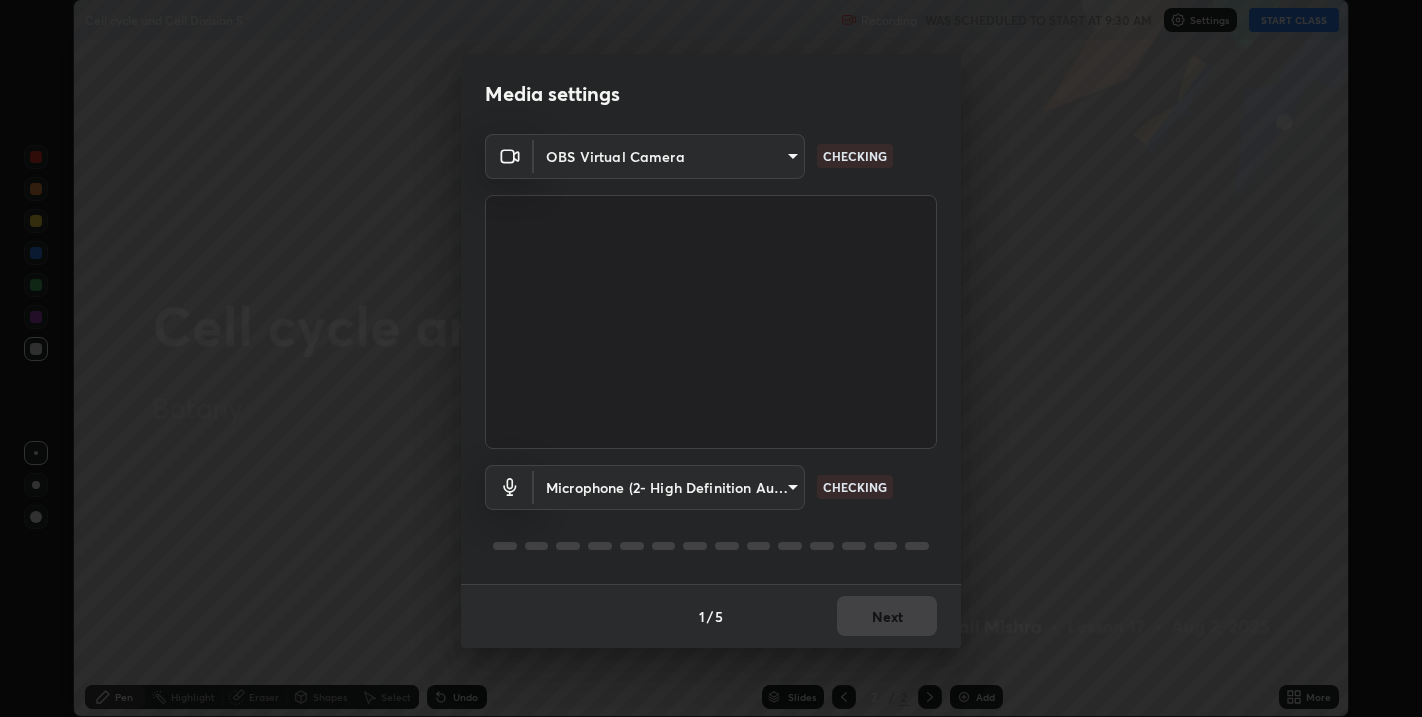 click on "Erase all Cell cycle and Cell Division 5 Recording WAS SCHEDULED TO START AT  9:30 AM Settings START CLASS Setting up your live class Cell cycle and Cell Division 5 • L17 of Botany [PERSON] Pen Highlight Eraser Shapes Select Undo Slides 2 / 2 Add More No doubts shared Encourage your learners to ask a doubt for better clarity Report an issue Reason for reporting Buffering Chat not working Audio - Video sync issue Educator video quality low ​ Attach an image Report Media settings OBS Virtual Camera [HASH] CHECKING Microphone (2- High Definition Audio Device) [HASH] CHECKING 1 / 5 Next" at bounding box center (711, 358) 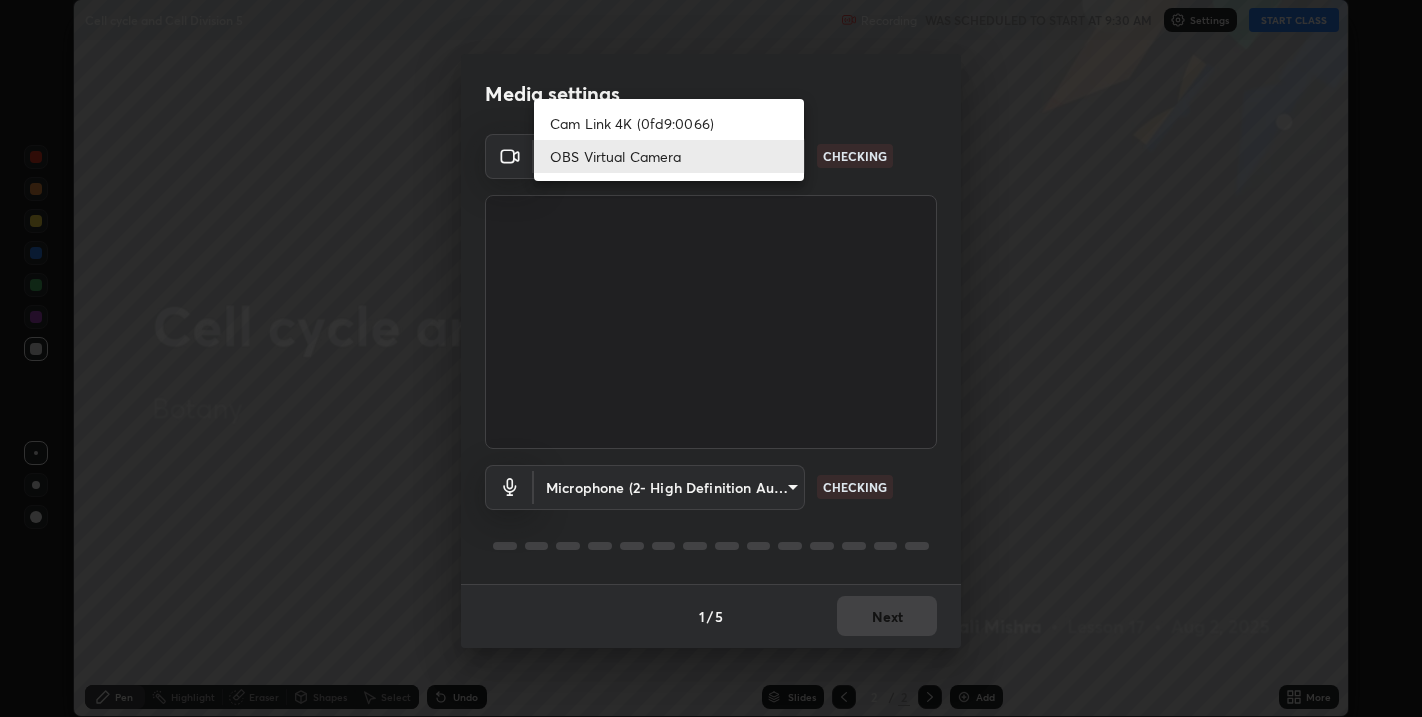 click on "OBS Virtual Camera" at bounding box center [669, 156] 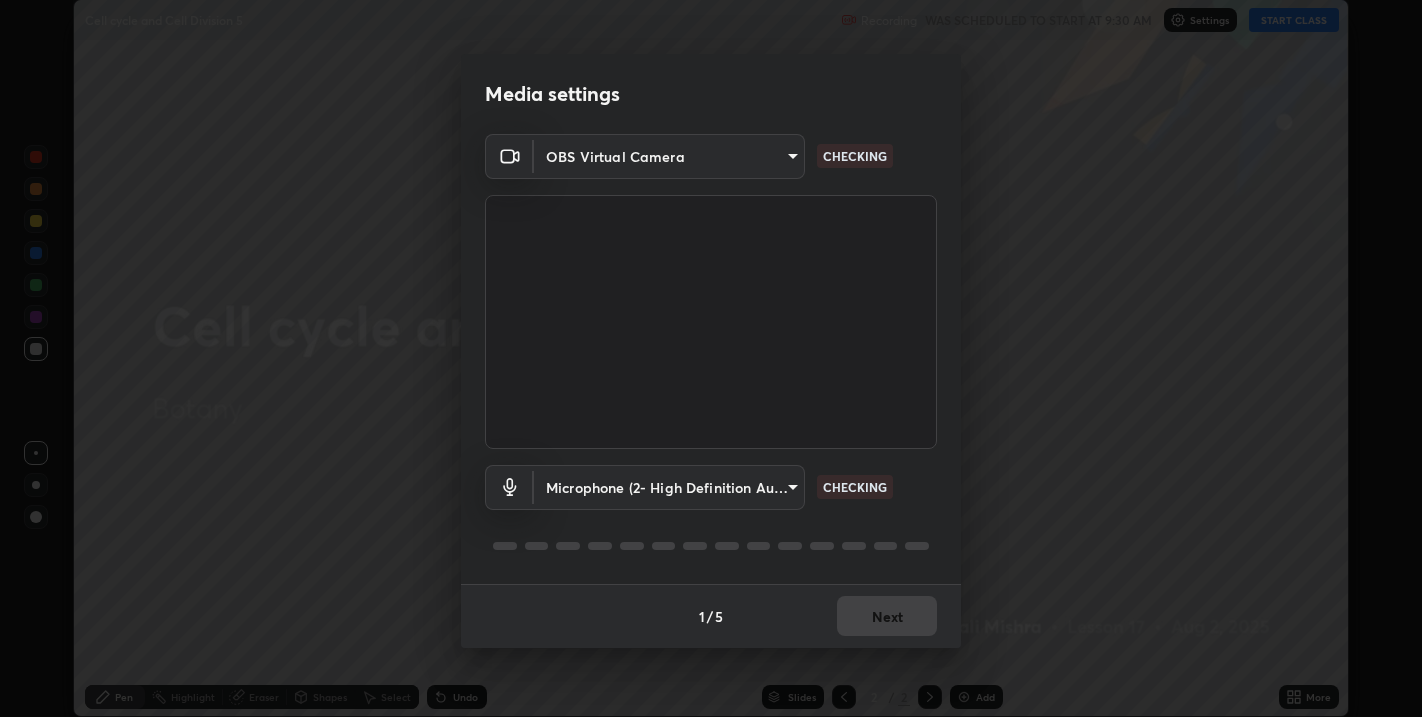click at bounding box center [711, 322] 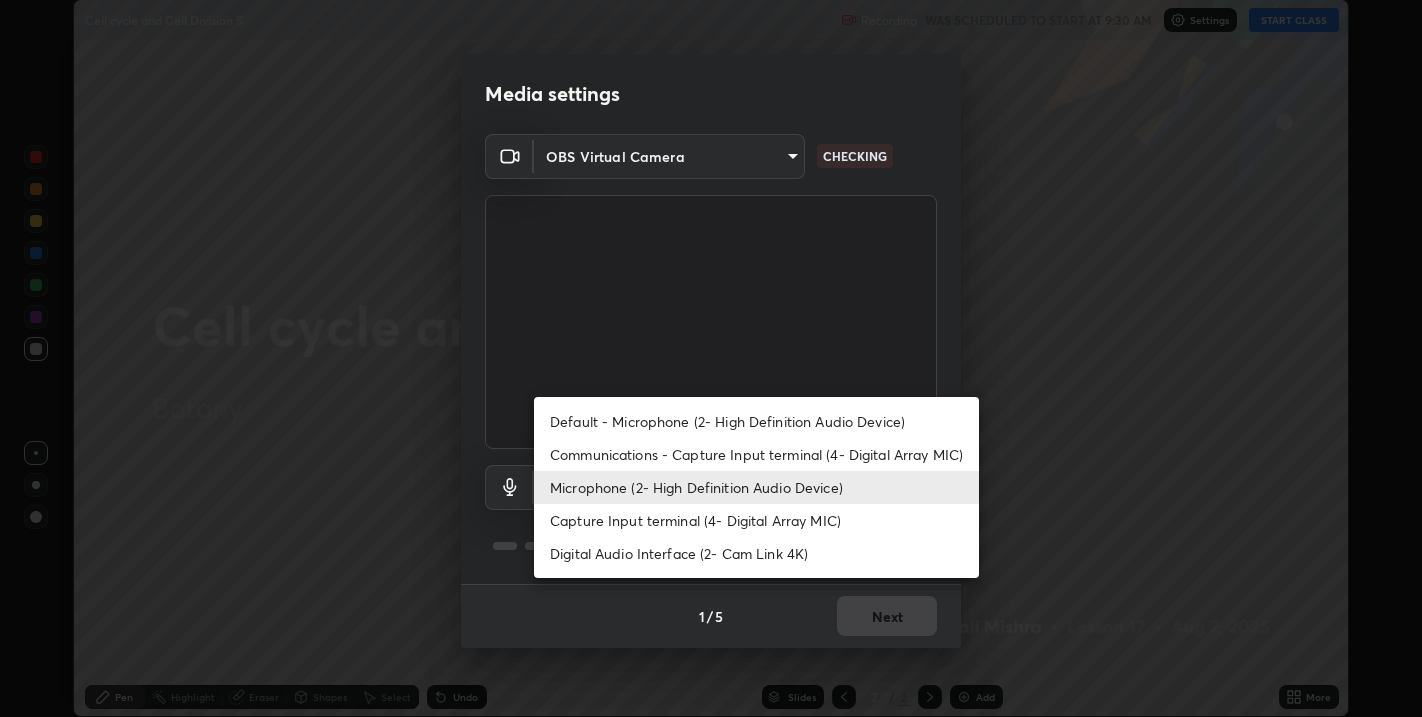 click on "Microphone (2- High Definition Audio Device)" at bounding box center [756, 487] 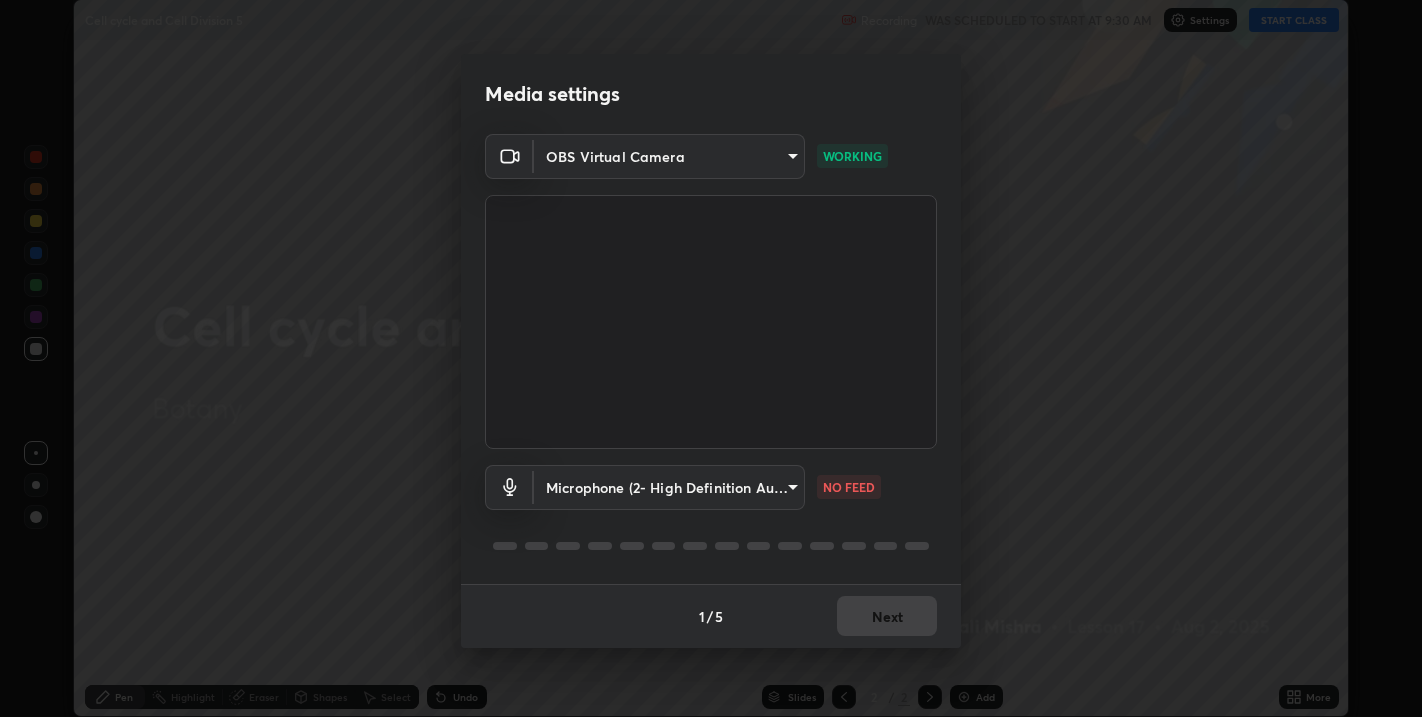 click on "Erase all Cell cycle and Cell Division 5 Recording WAS SCHEDULED TO START AT  9:30 AM Settings START CLASS Setting up your live class Cell cycle and Cell Division 5 • L17 of Botany [PERSON] Pen Highlight Eraser Shapes Select Undo Slides 2 / 2 Add More No doubts shared Encourage your learners to ask a doubt for better clarity Report an issue Reason for reporting Buffering Chat not working Audio - Video sync issue Educator video quality low ​ Attach an image Report Media settings OBS Virtual Camera [HASH] WORKING Microphone (2- High Definition Audio Device) [HASH] NO FEED 1 / 5 Next" at bounding box center [711, 358] 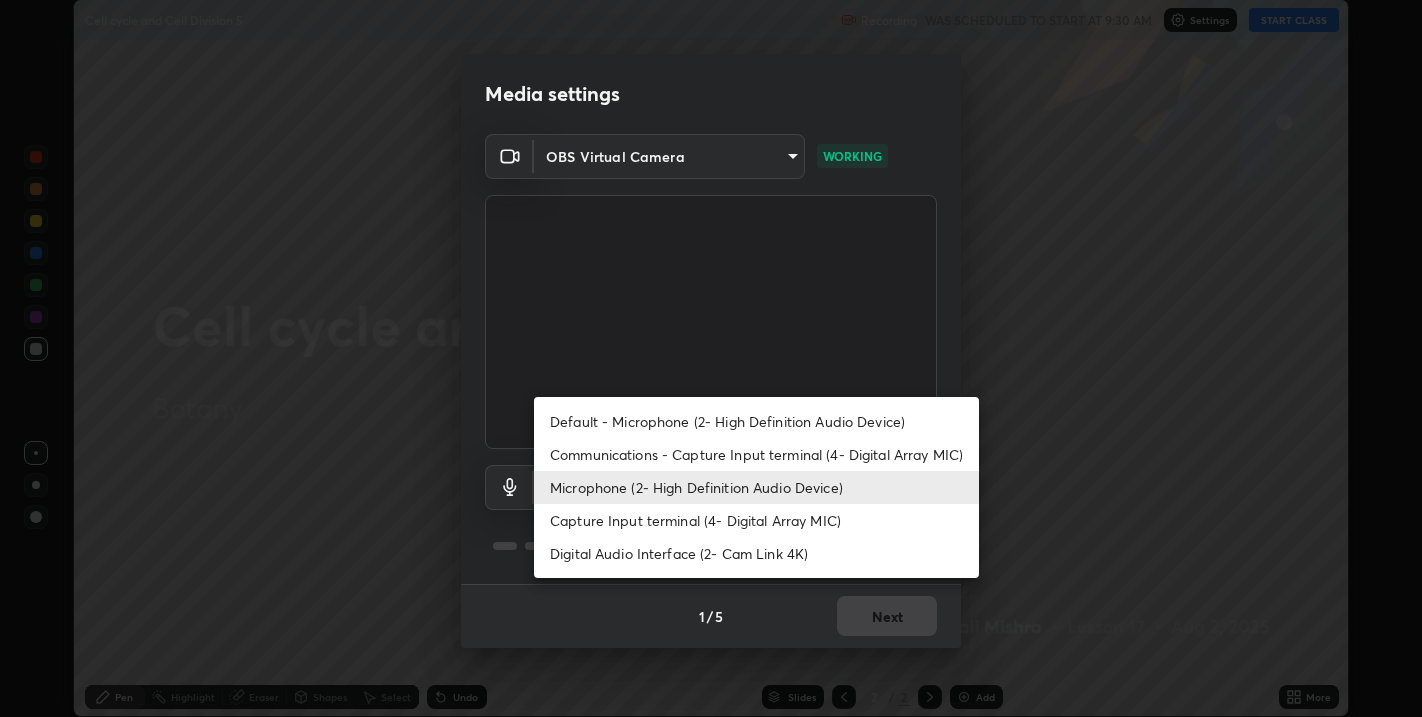 click on "Default - Microphone (2- High Definition Audio Device)" at bounding box center [756, 421] 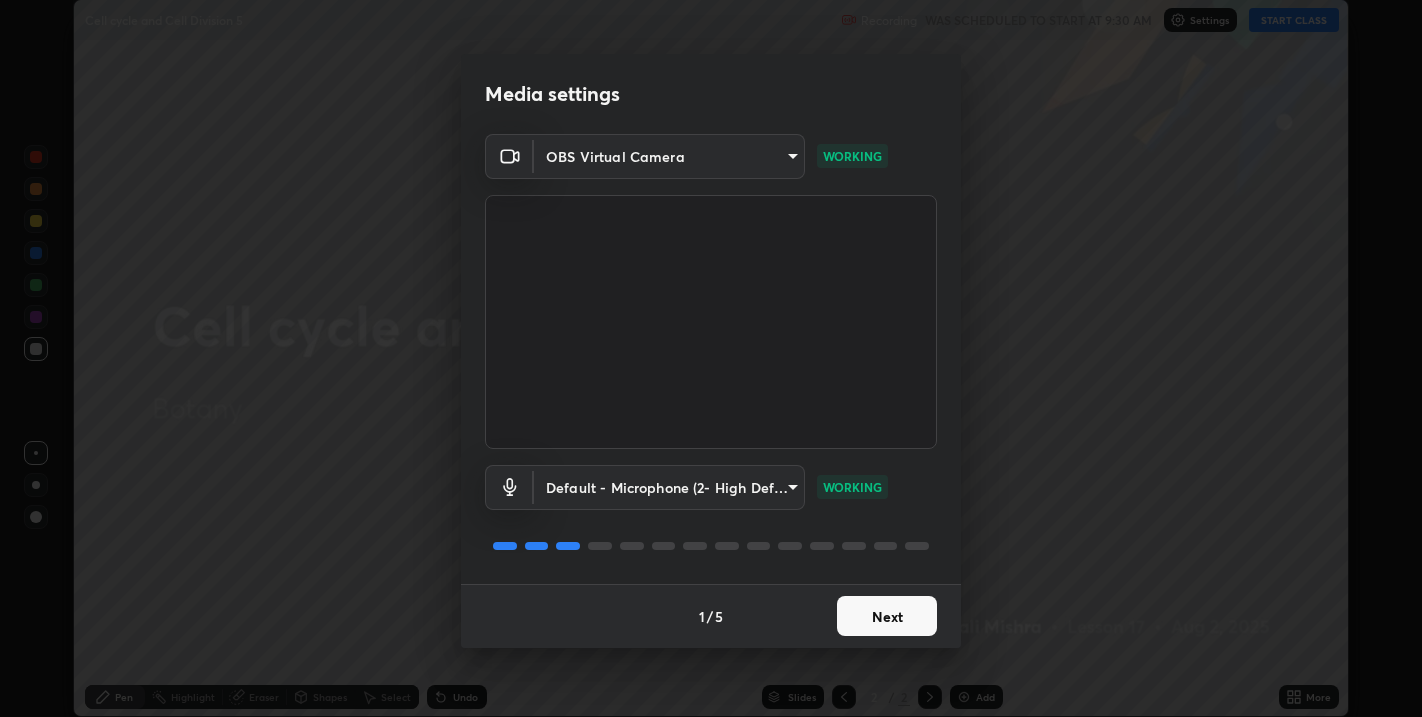 click on "Next" at bounding box center [887, 616] 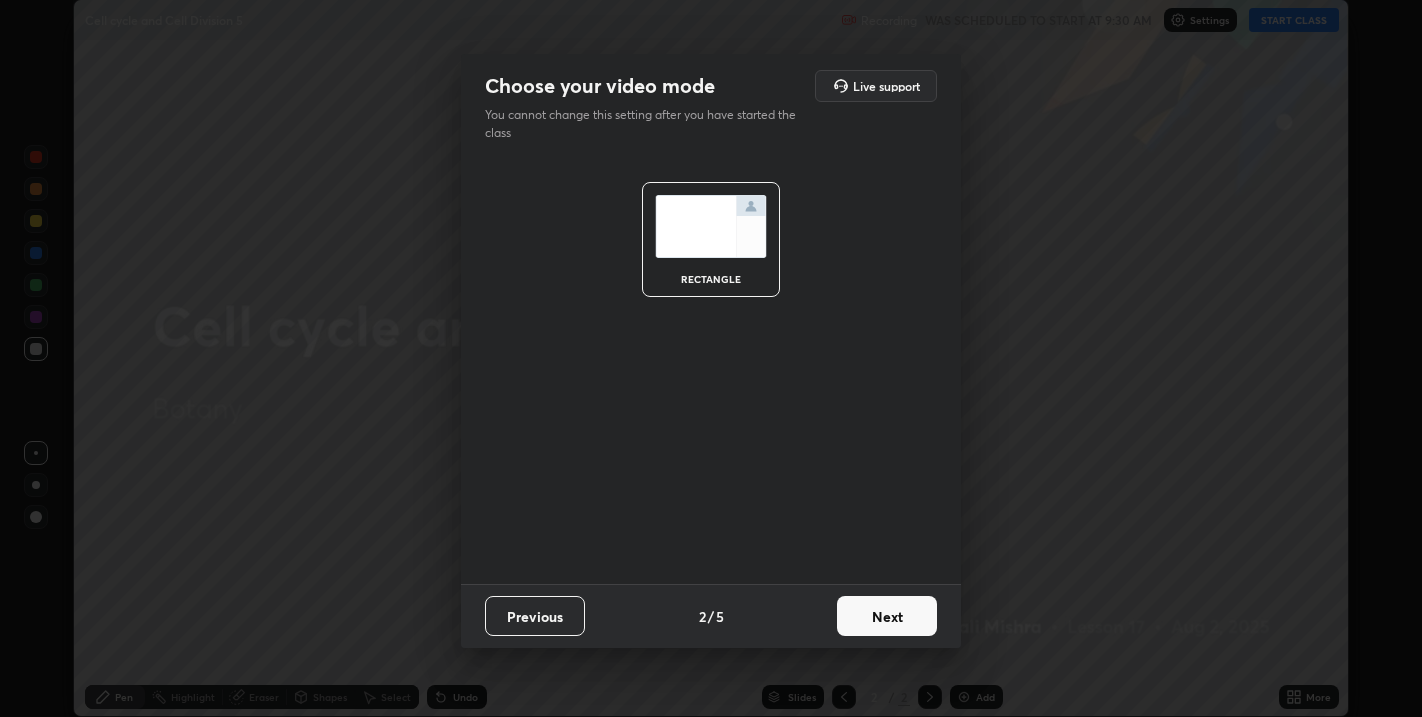 click on "Next" at bounding box center [887, 616] 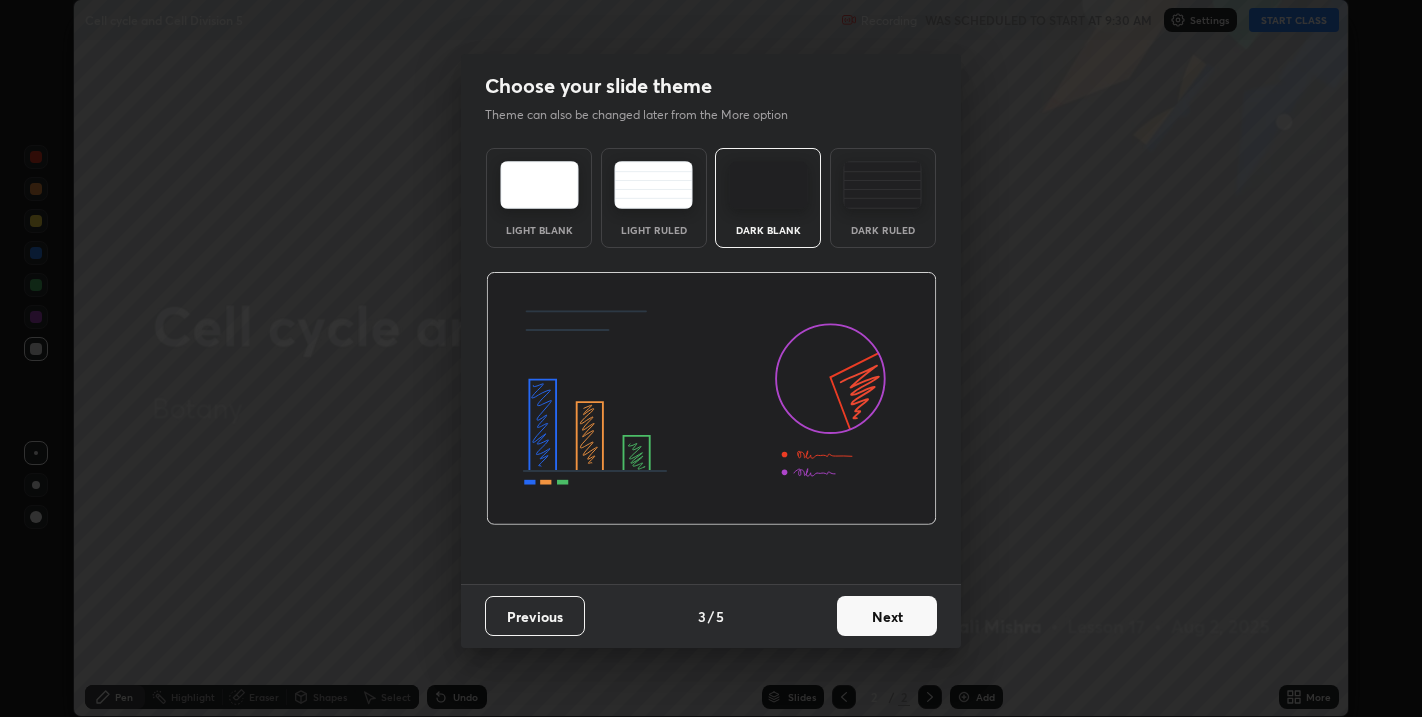 click on "Next" at bounding box center [887, 616] 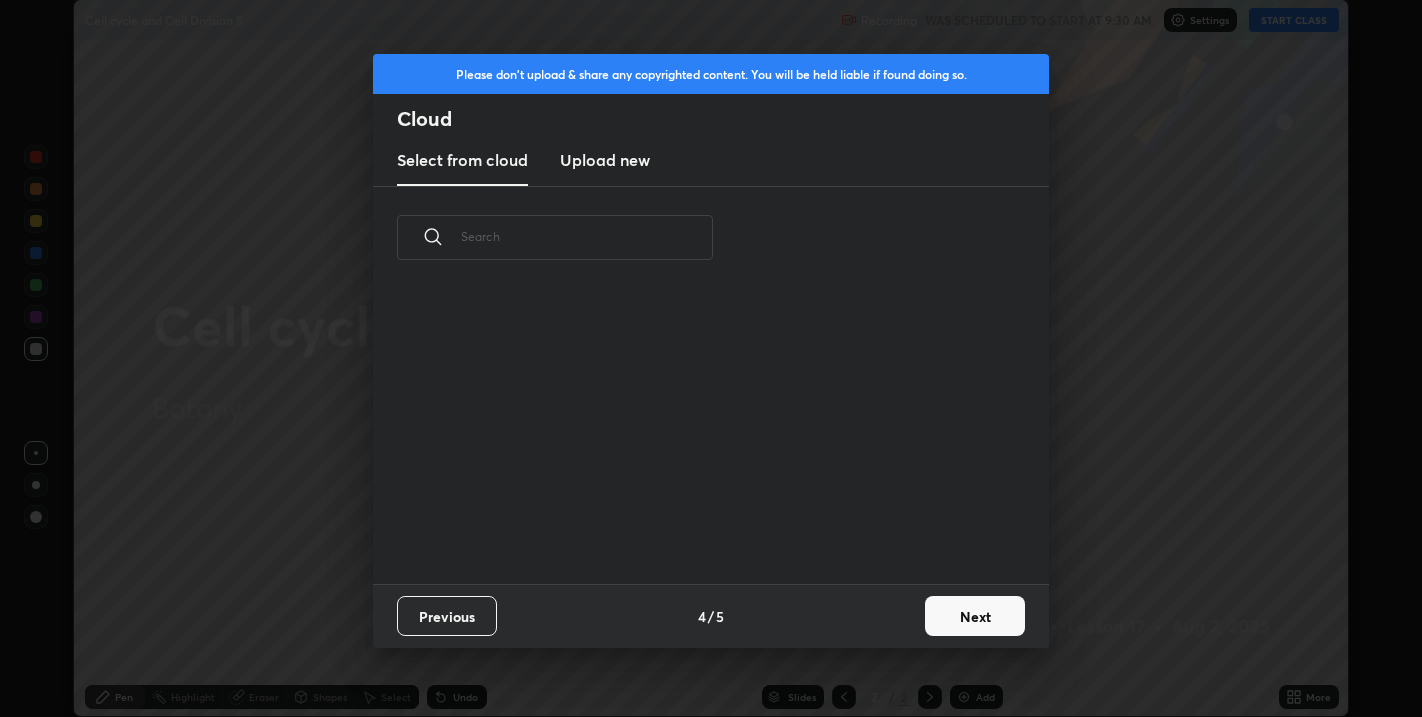 click on "Next" at bounding box center (975, 616) 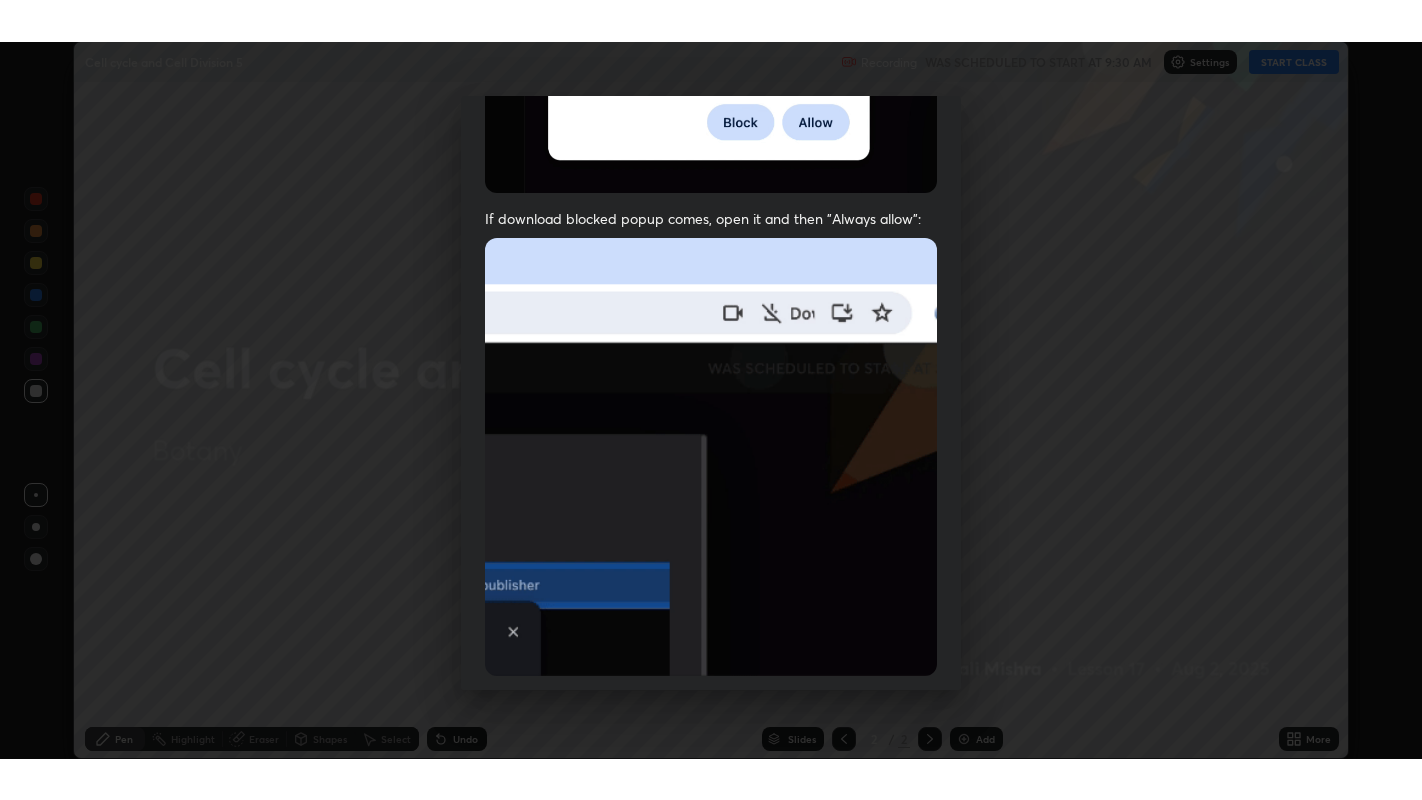 scroll, scrollTop: 405, scrollLeft: 0, axis: vertical 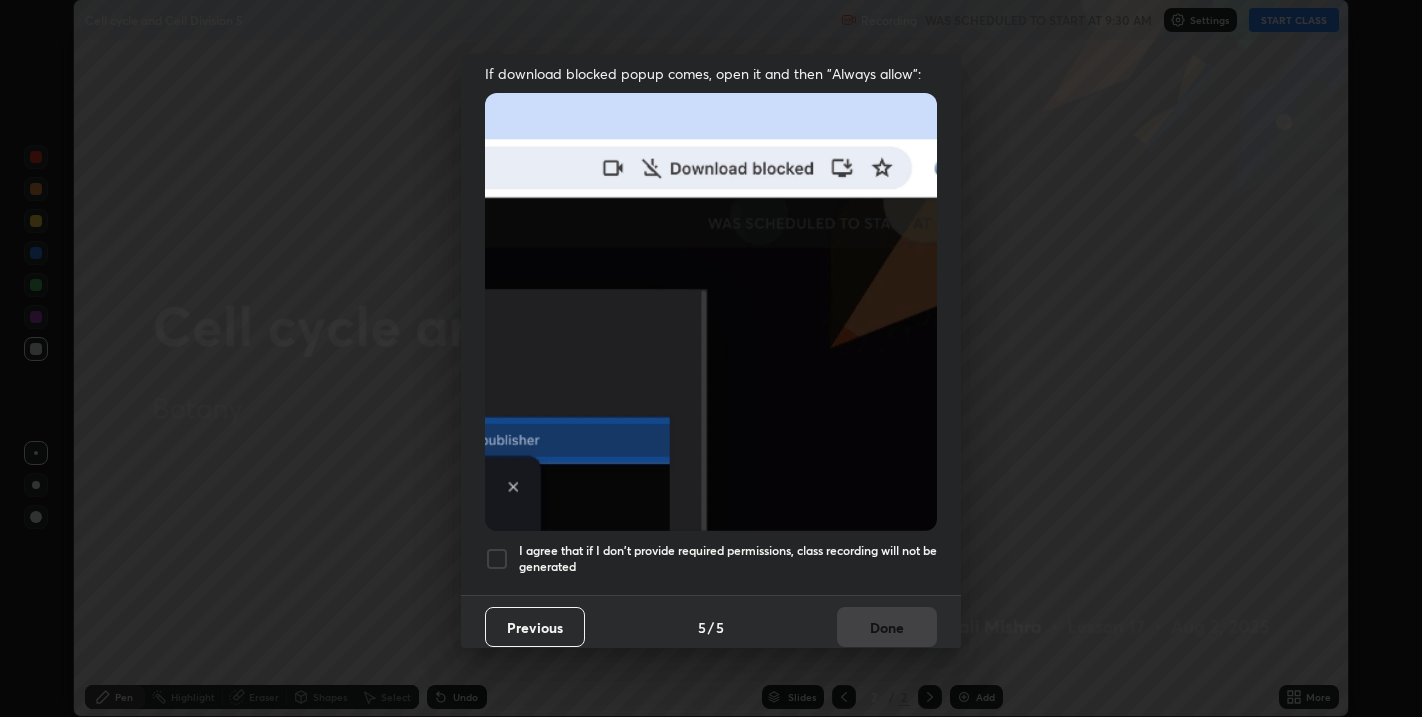click at bounding box center [497, 559] 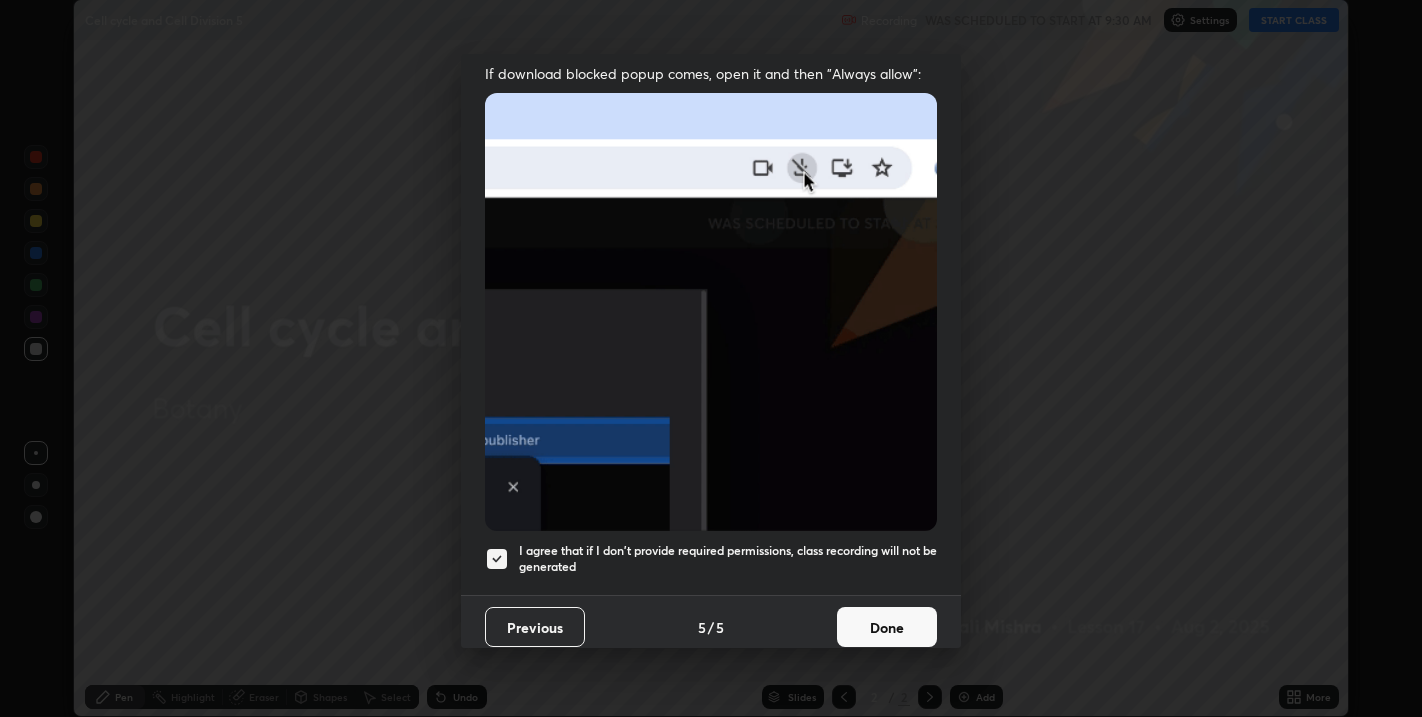 click on "Done" at bounding box center (887, 627) 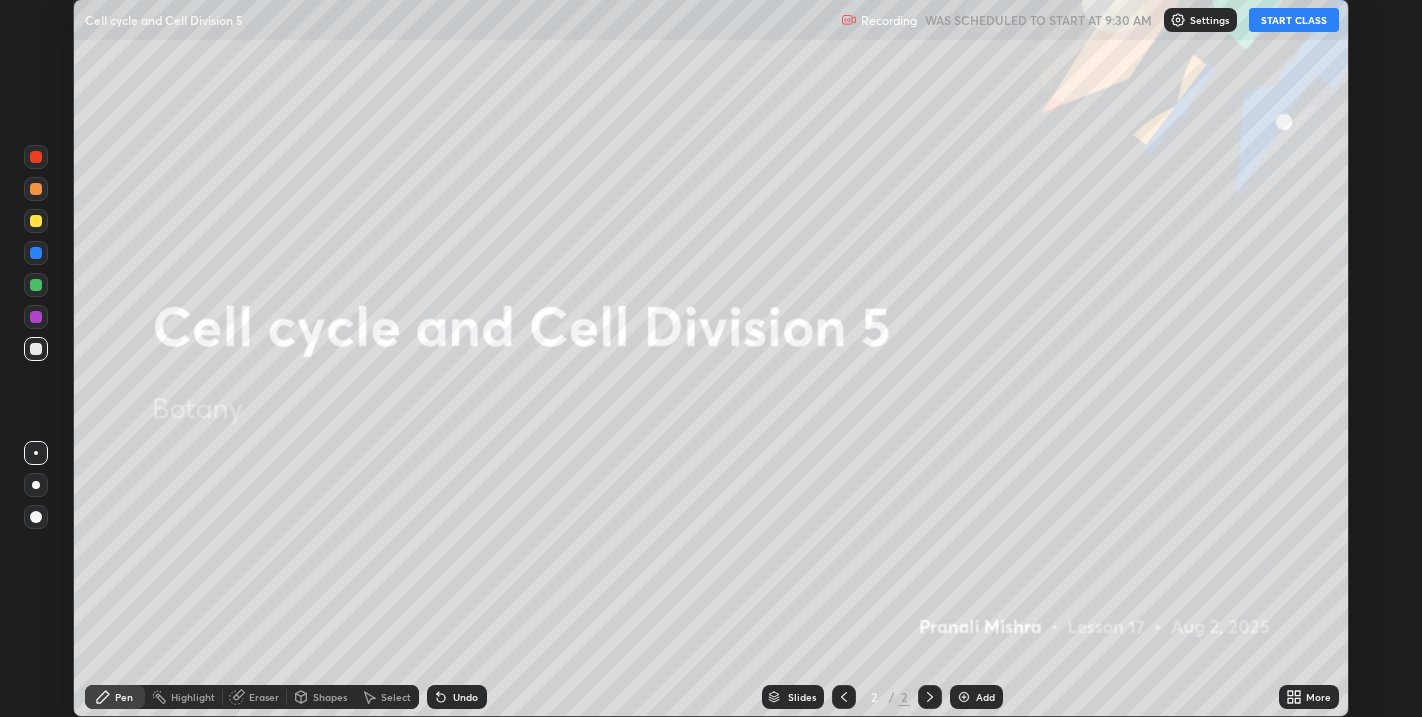 click 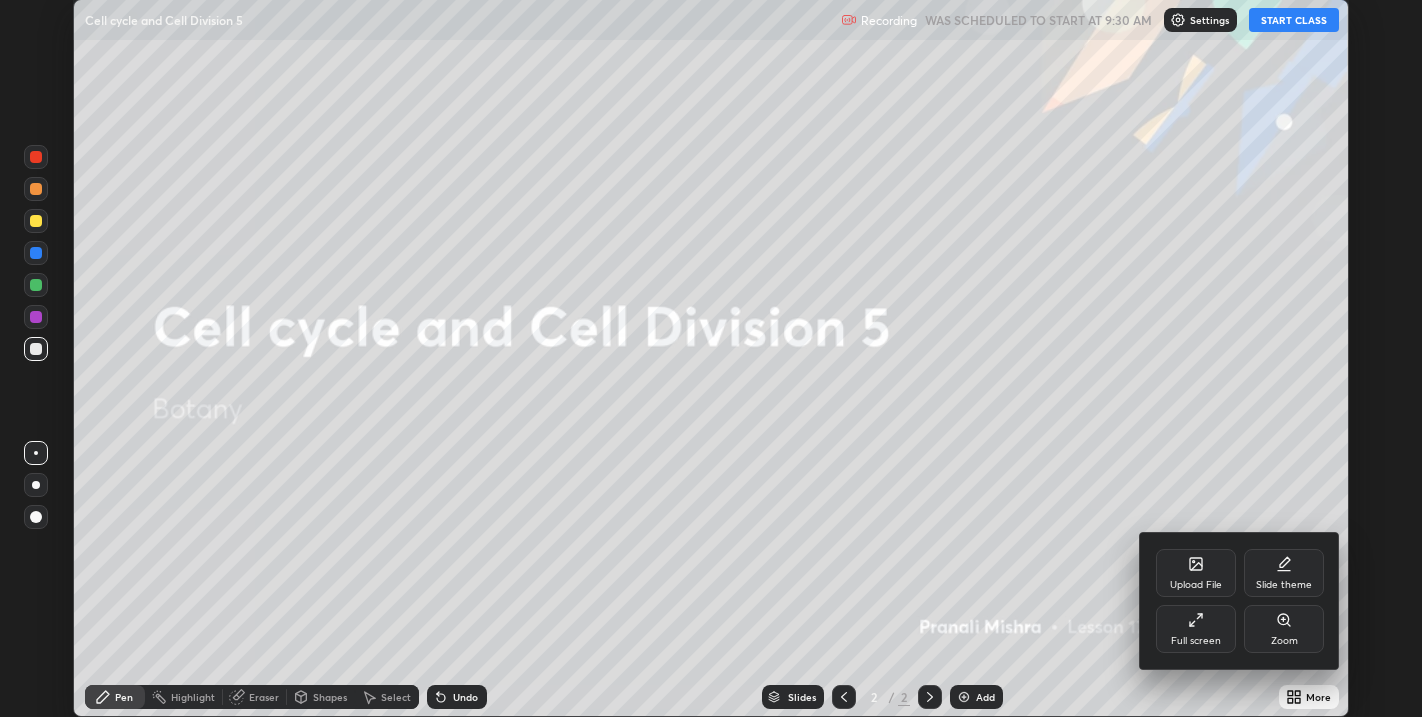click 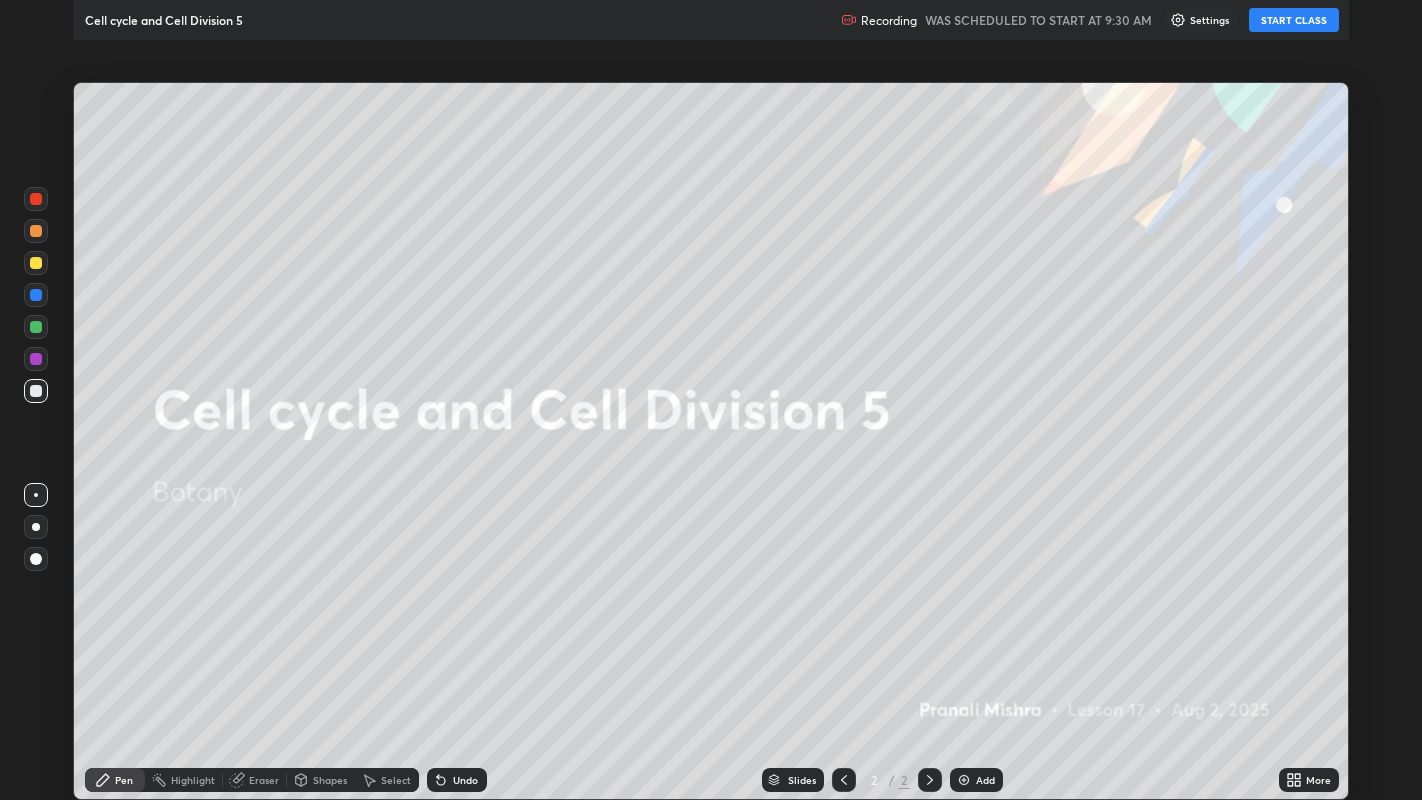 scroll, scrollTop: 99200, scrollLeft: 98577, axis: both 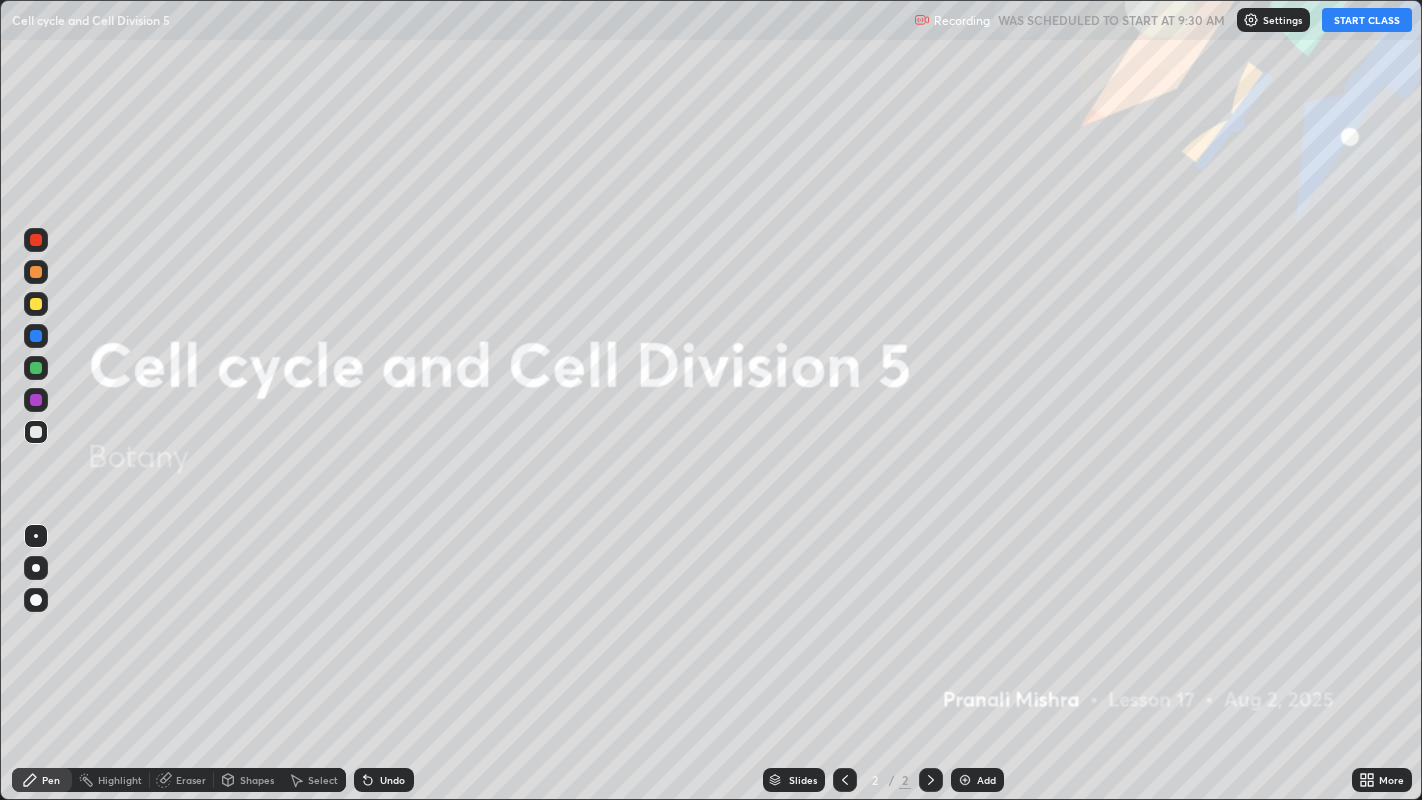 click on "START CLASS" at bounding box center (1367, 20) 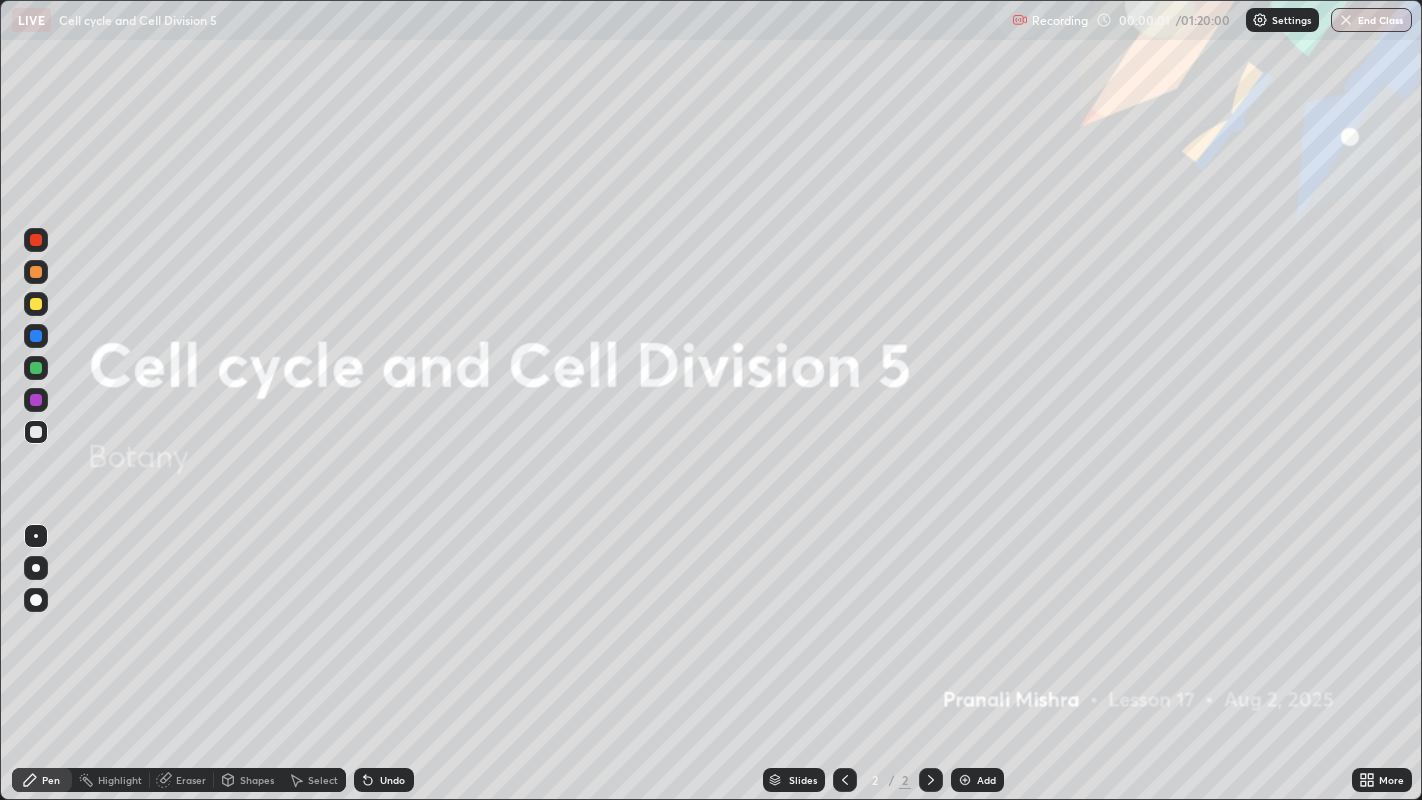 click on "Add" at bounding box center (986, 780) 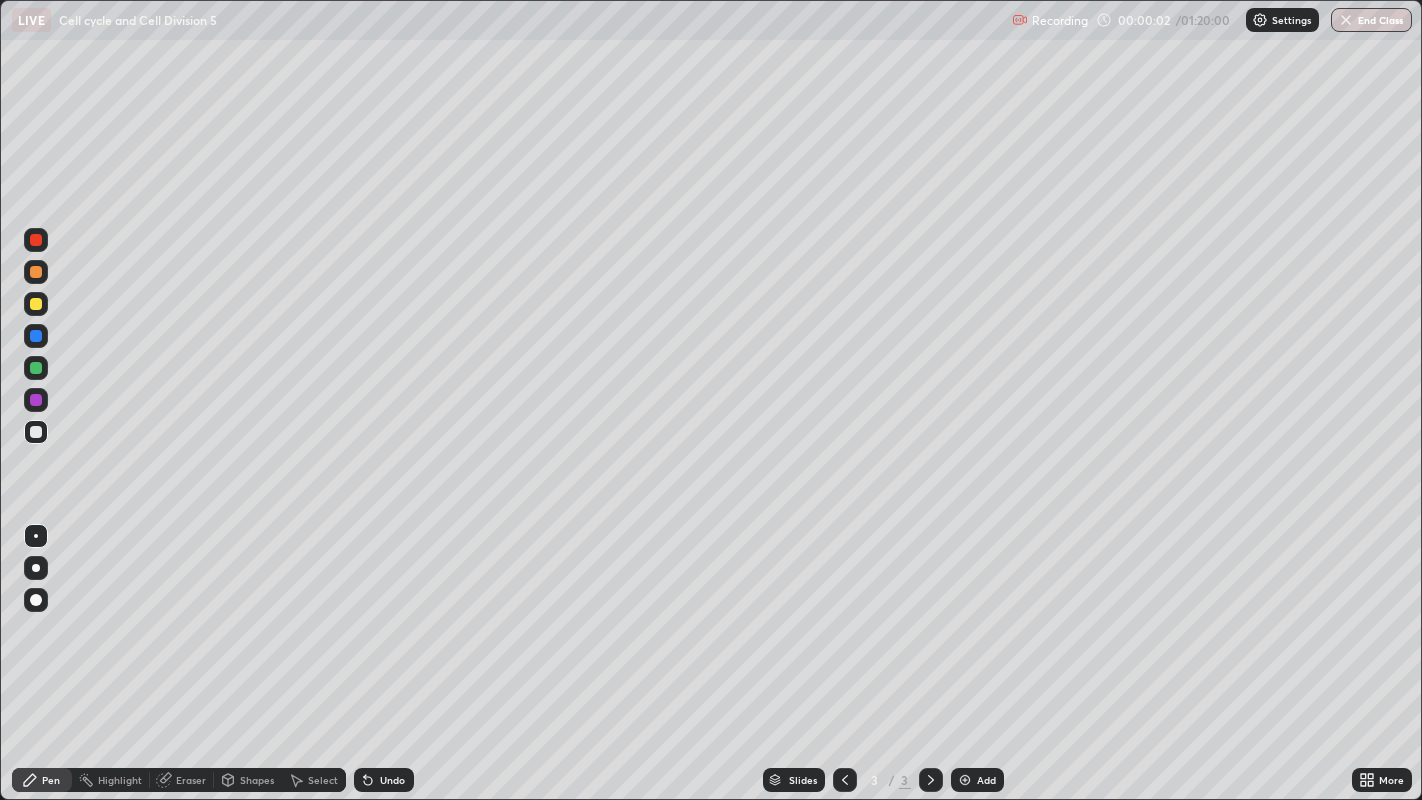click at bounding box center (36, 600) 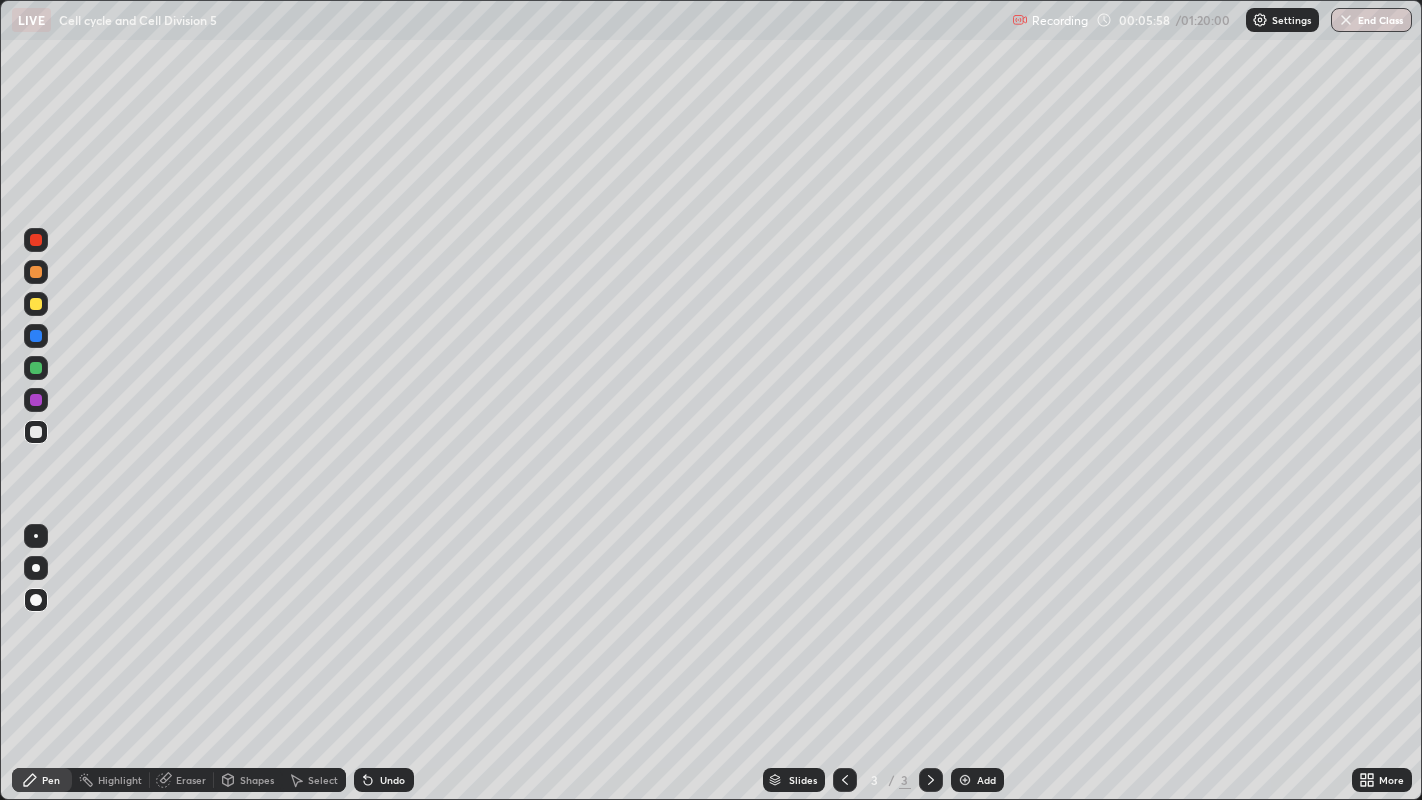 click on "Undo" at bounding box center (384, 780) 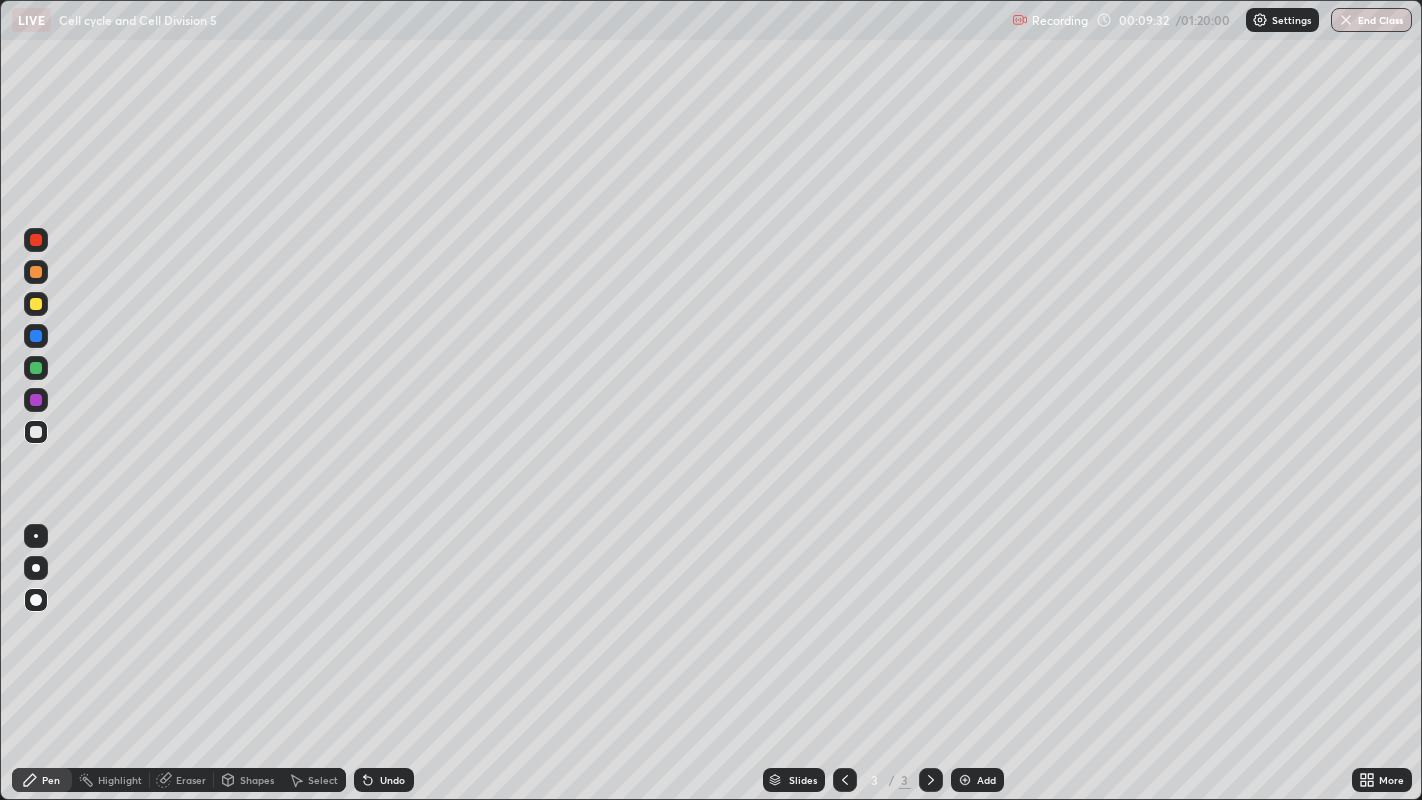 click on "Add" at bounding box center [986, 780] 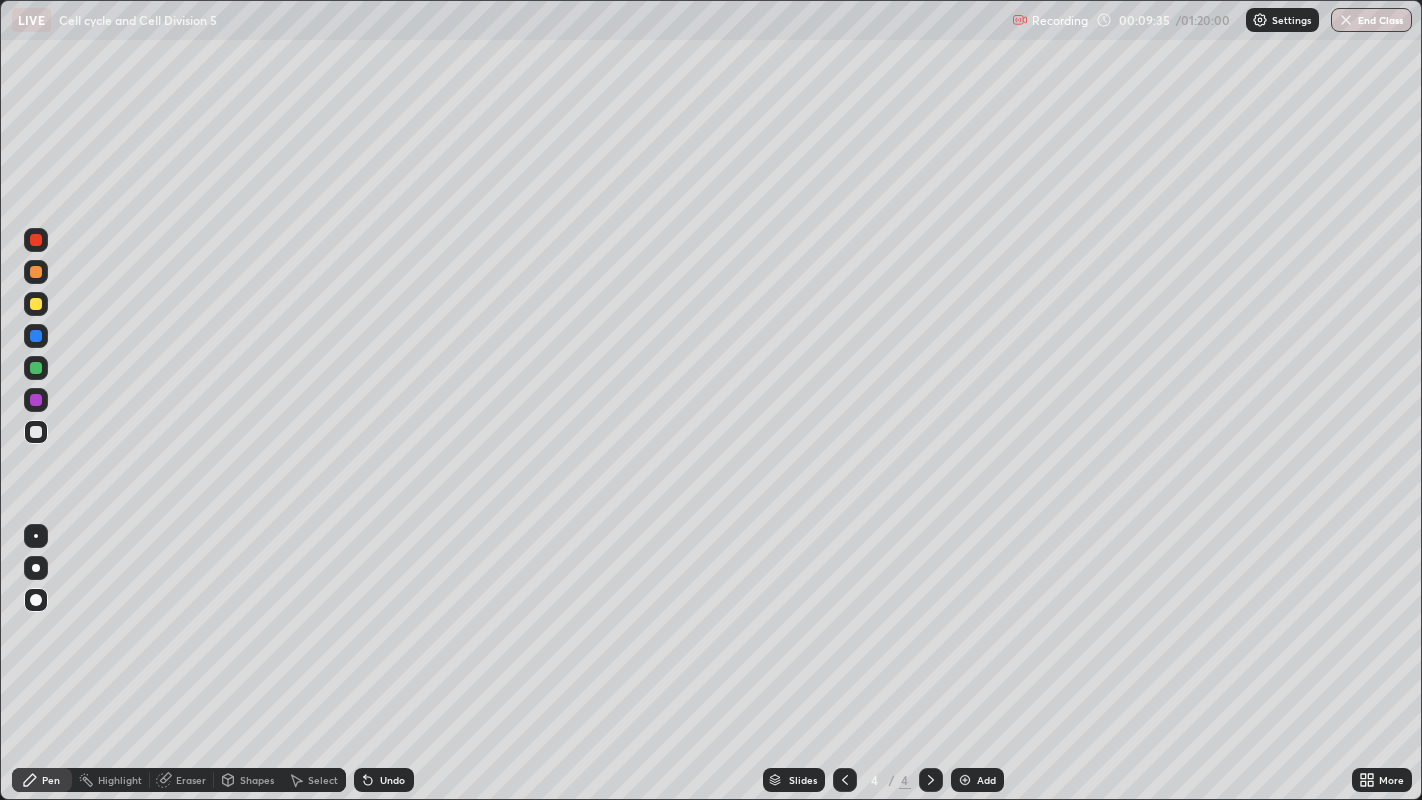 click at bounding box center (36, 368) 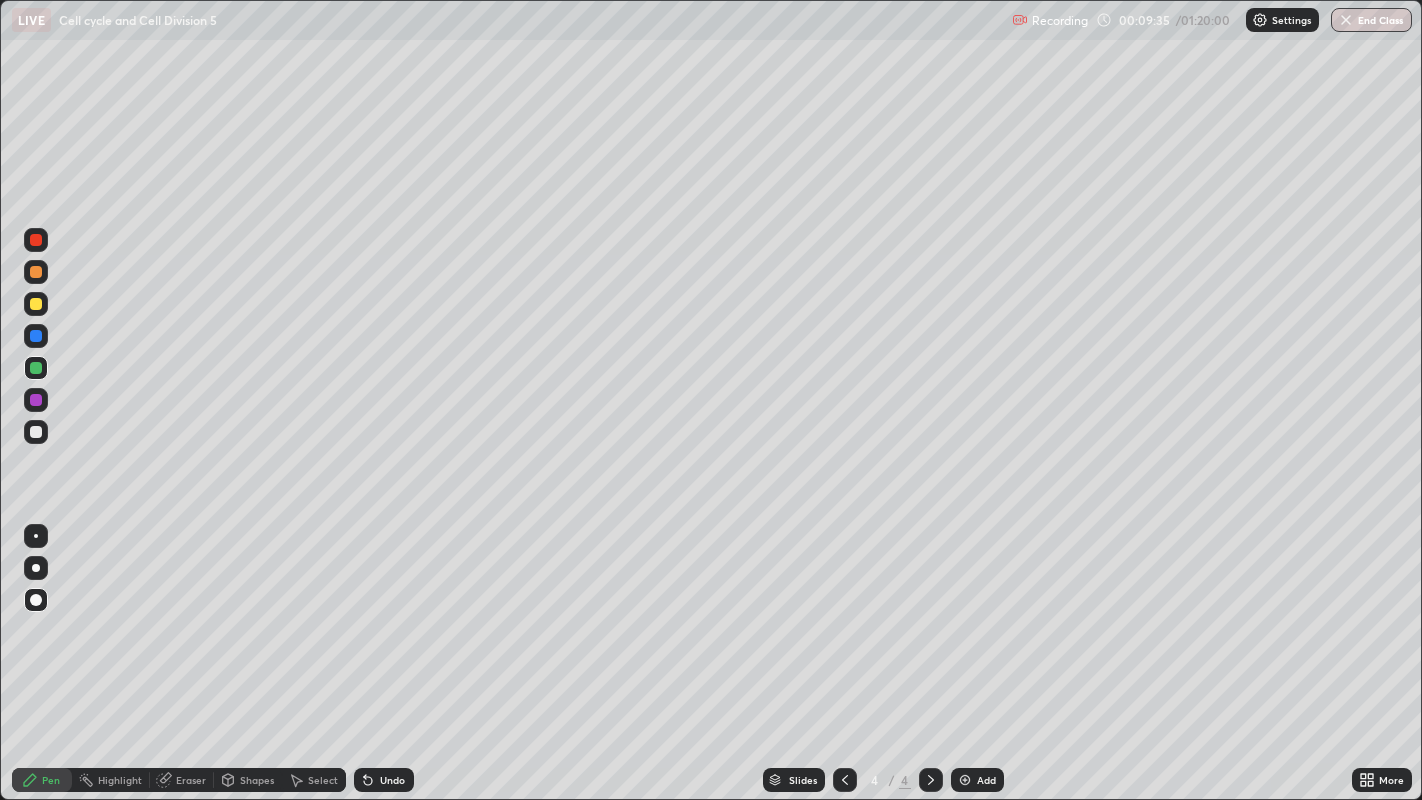 click at bounding box center [36, 568] 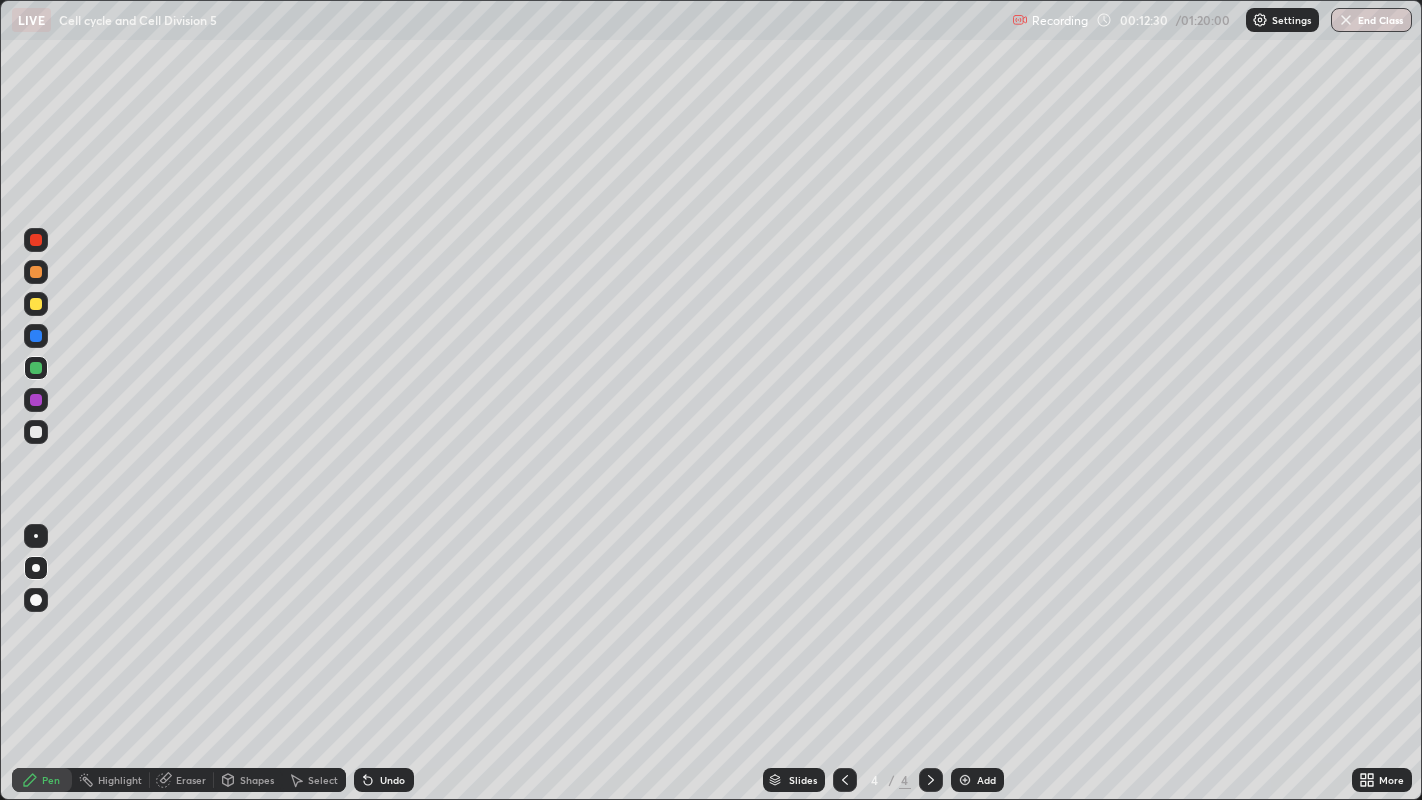 click at bounding box center [36, 304] 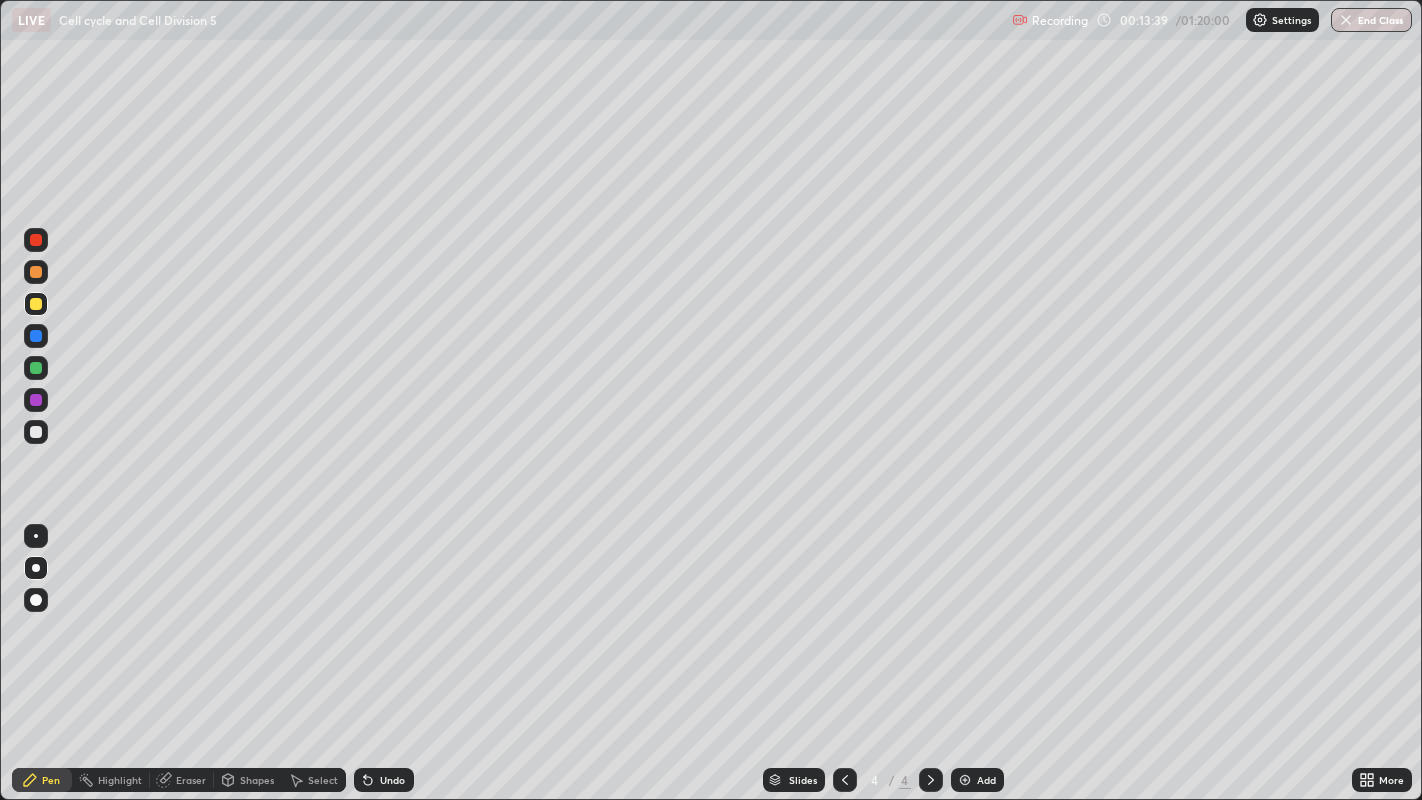 click at bounding box center [965, 780] 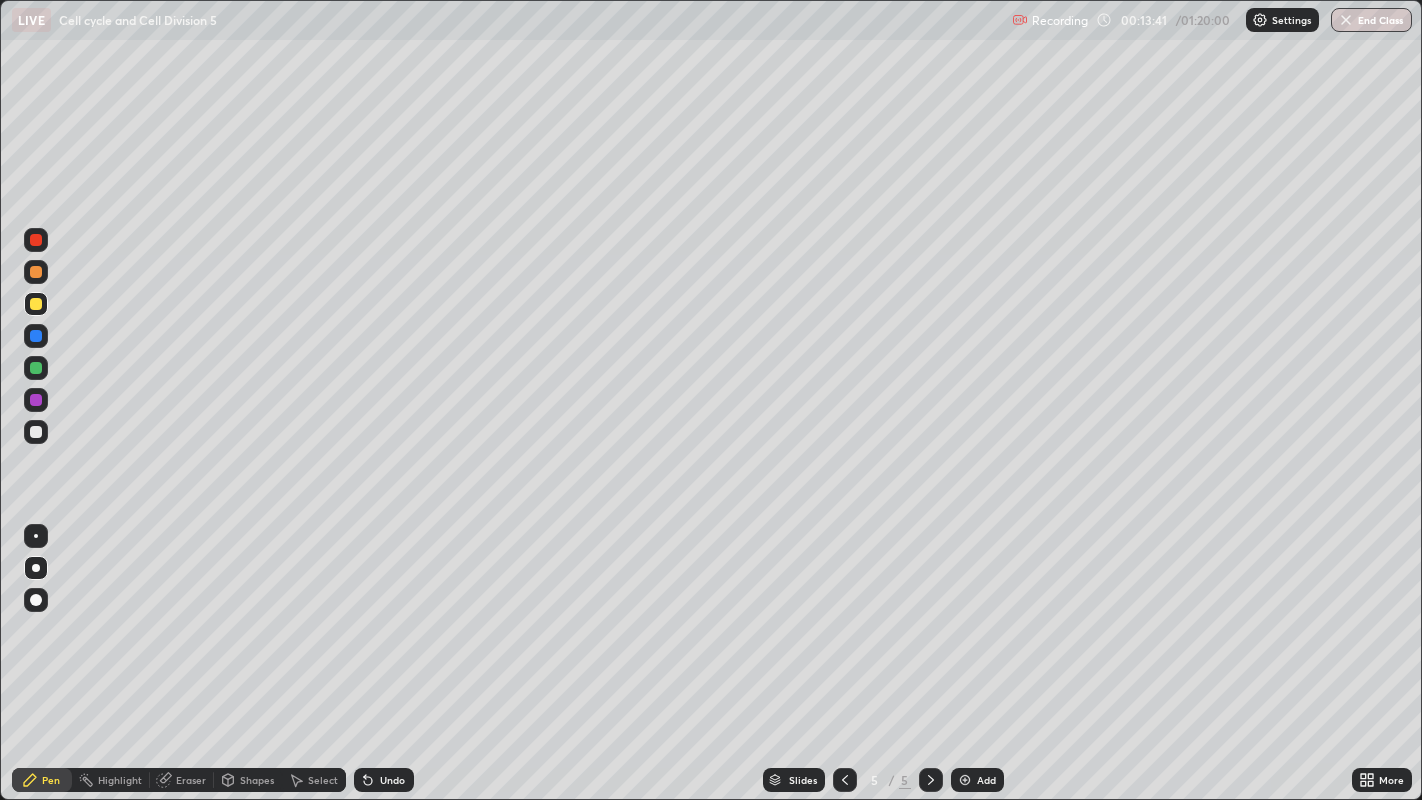 click at bounding box center [36, 368] 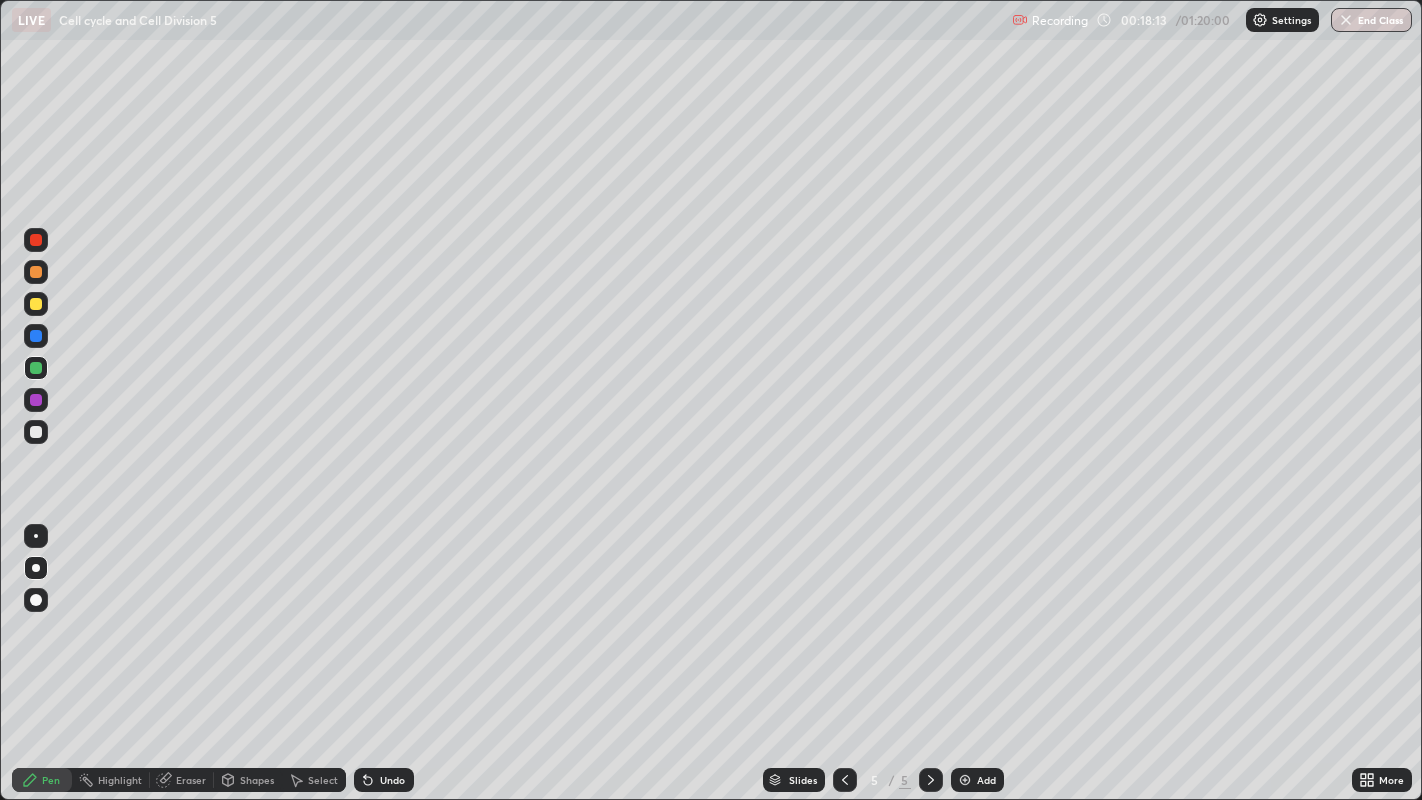 click 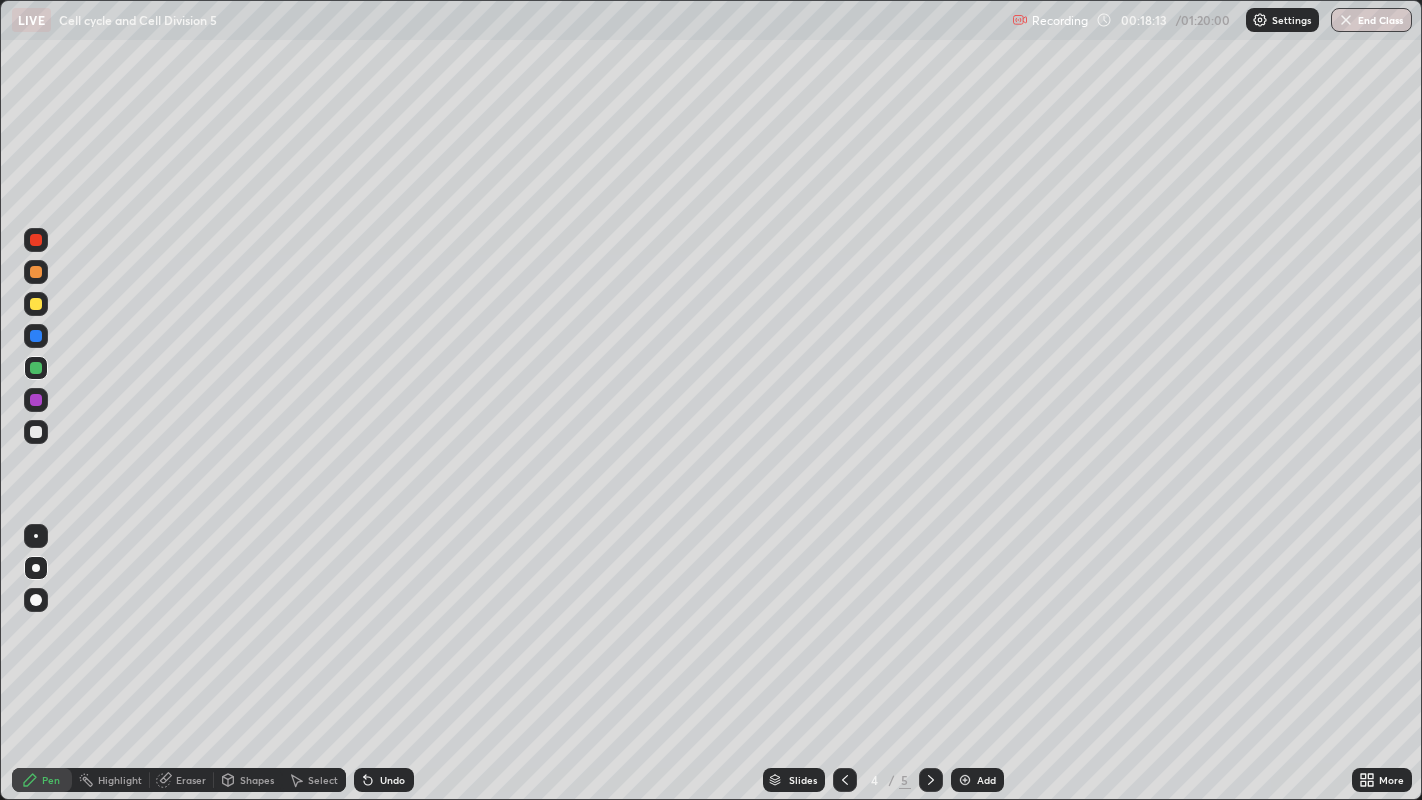 click at bounding box center (845, 780) 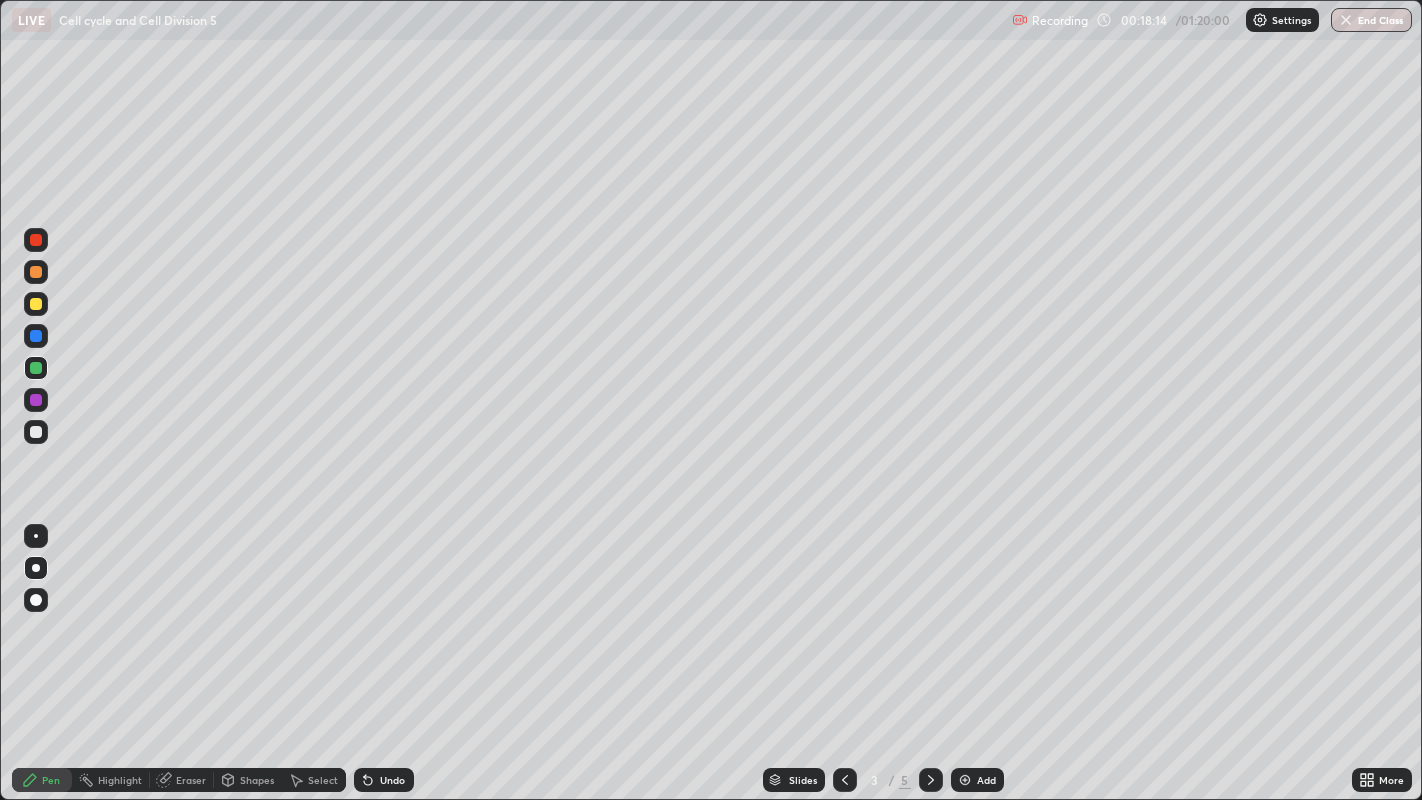 click on "Add" at bounding box center (977, 780) 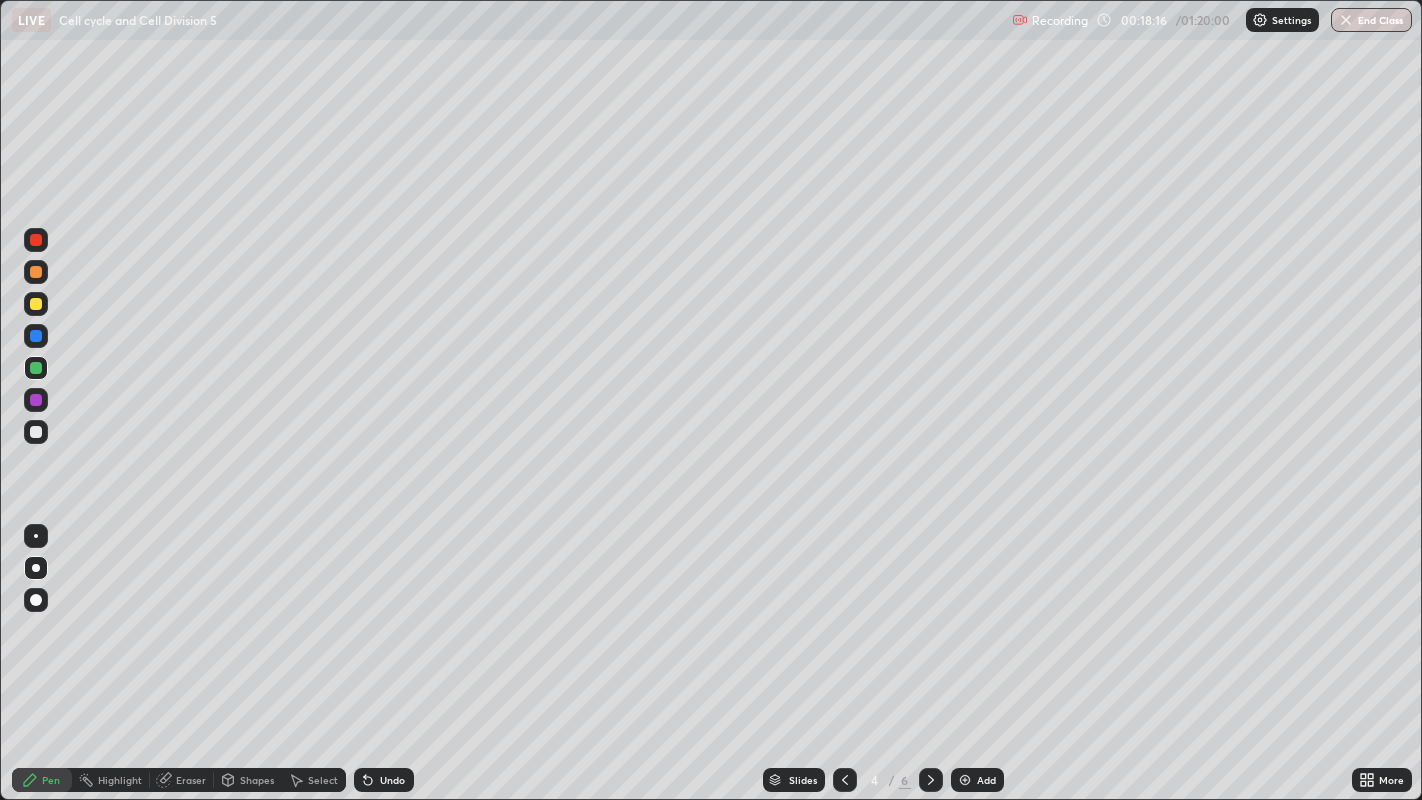 click at bounding box center (36, 432) 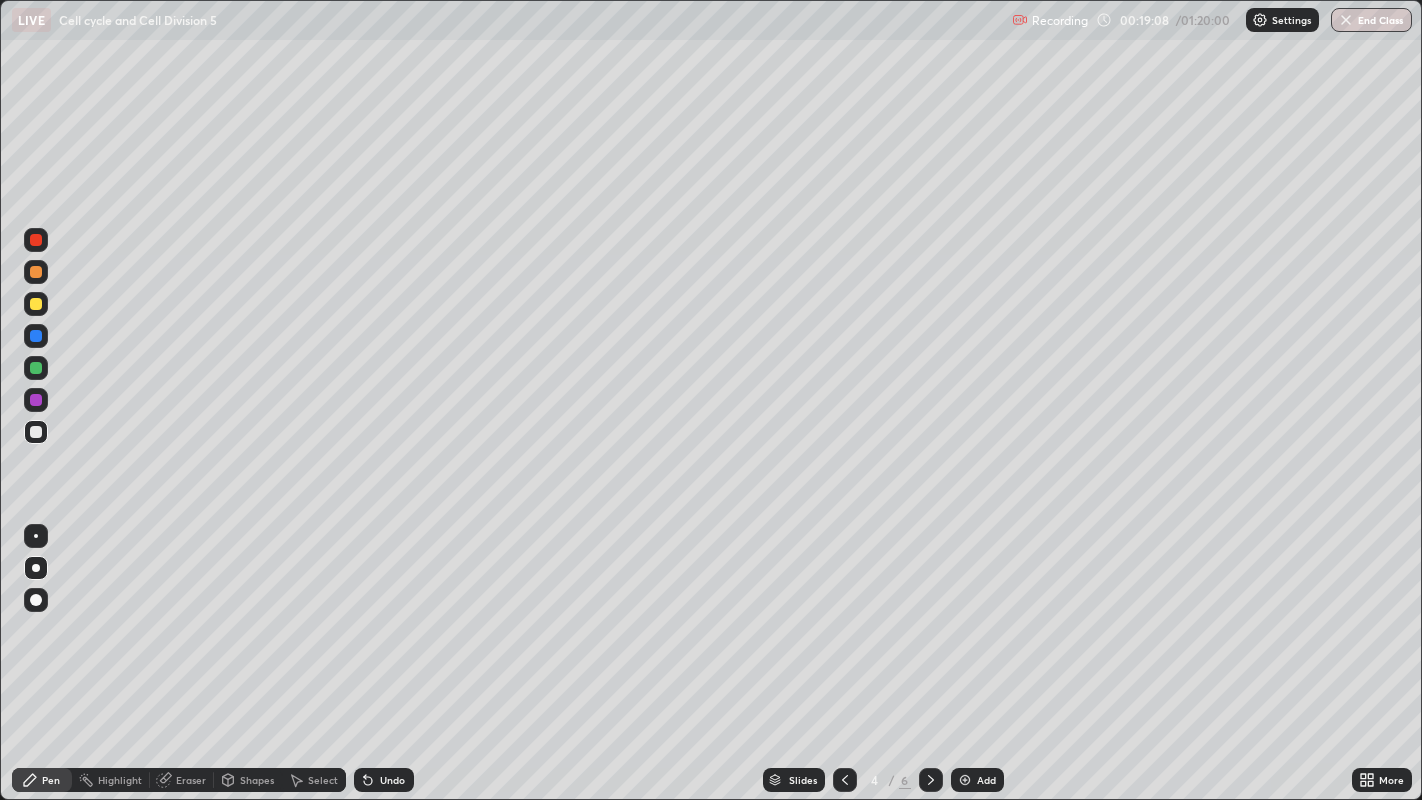click at bounding box center (36, 272) 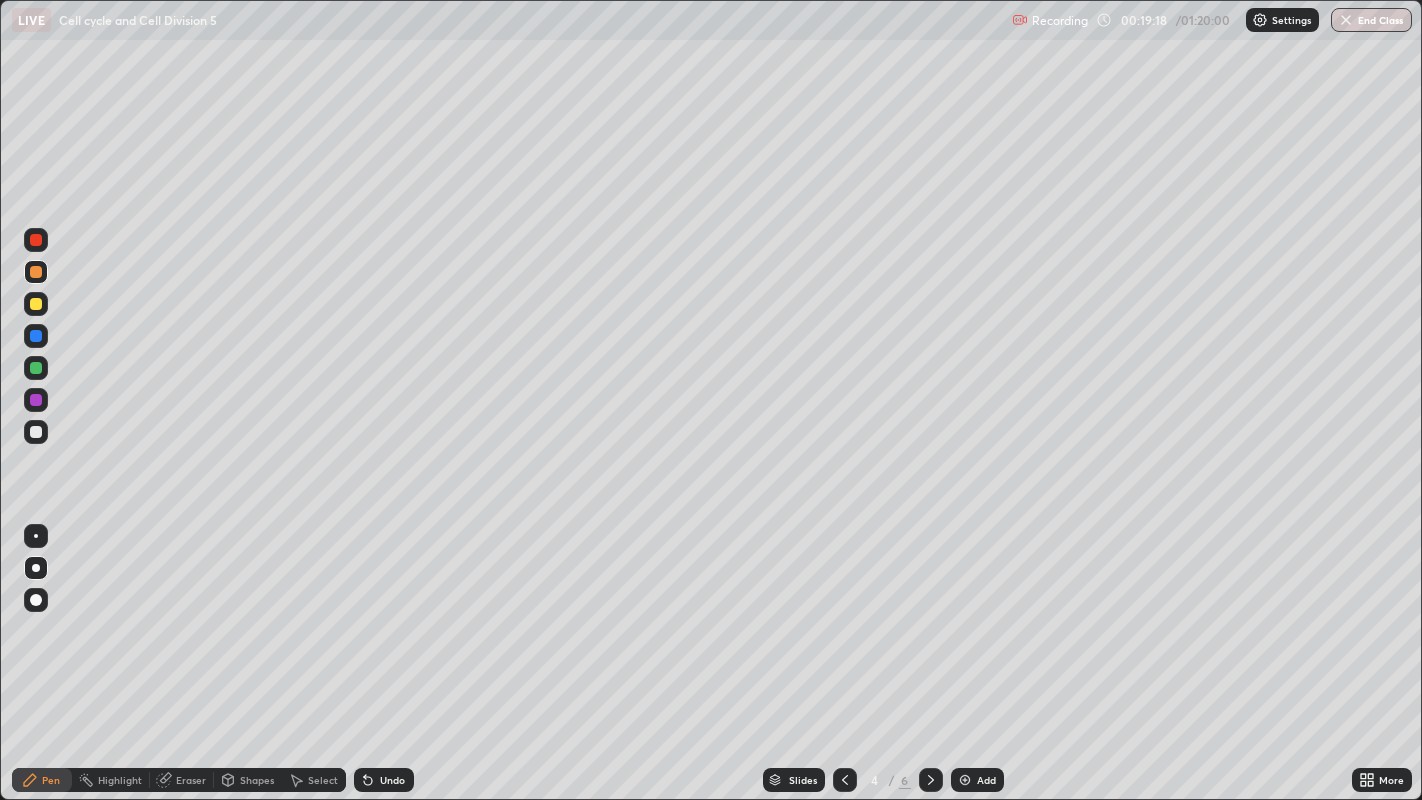 click on "Undo" at bounding box center (384, 780) 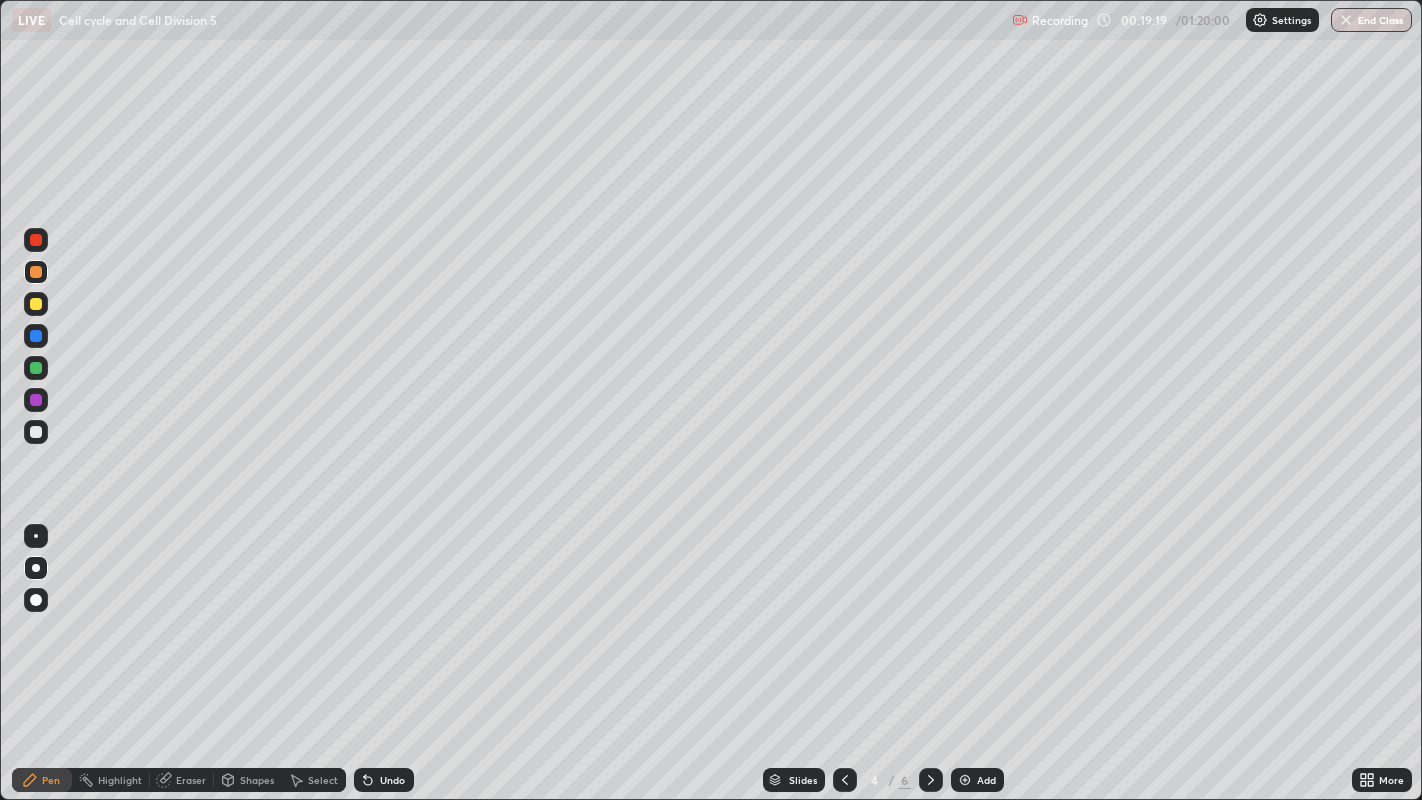 click on "Undo" at bounding box center [392, 780] 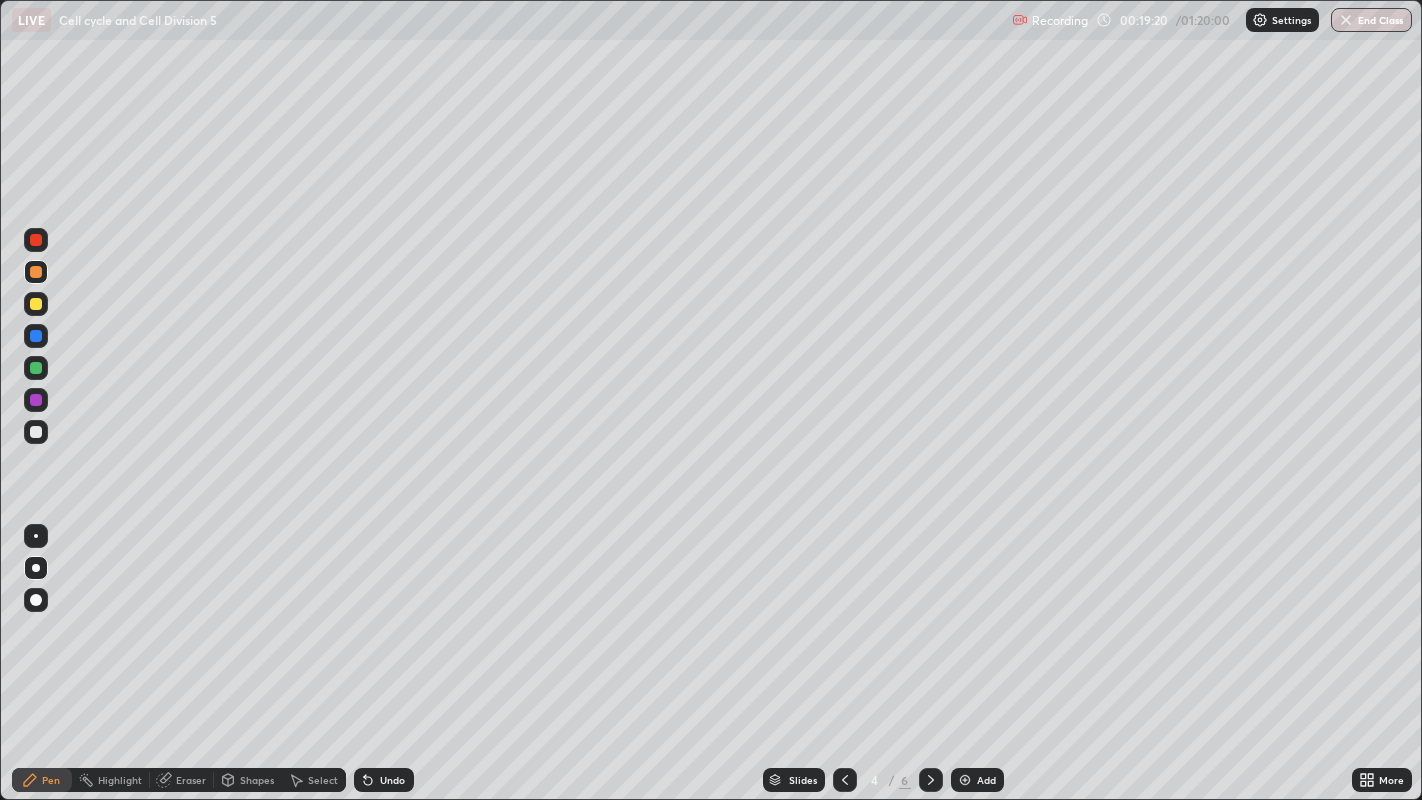 click on "Undo" at bounding box center (384, 780) 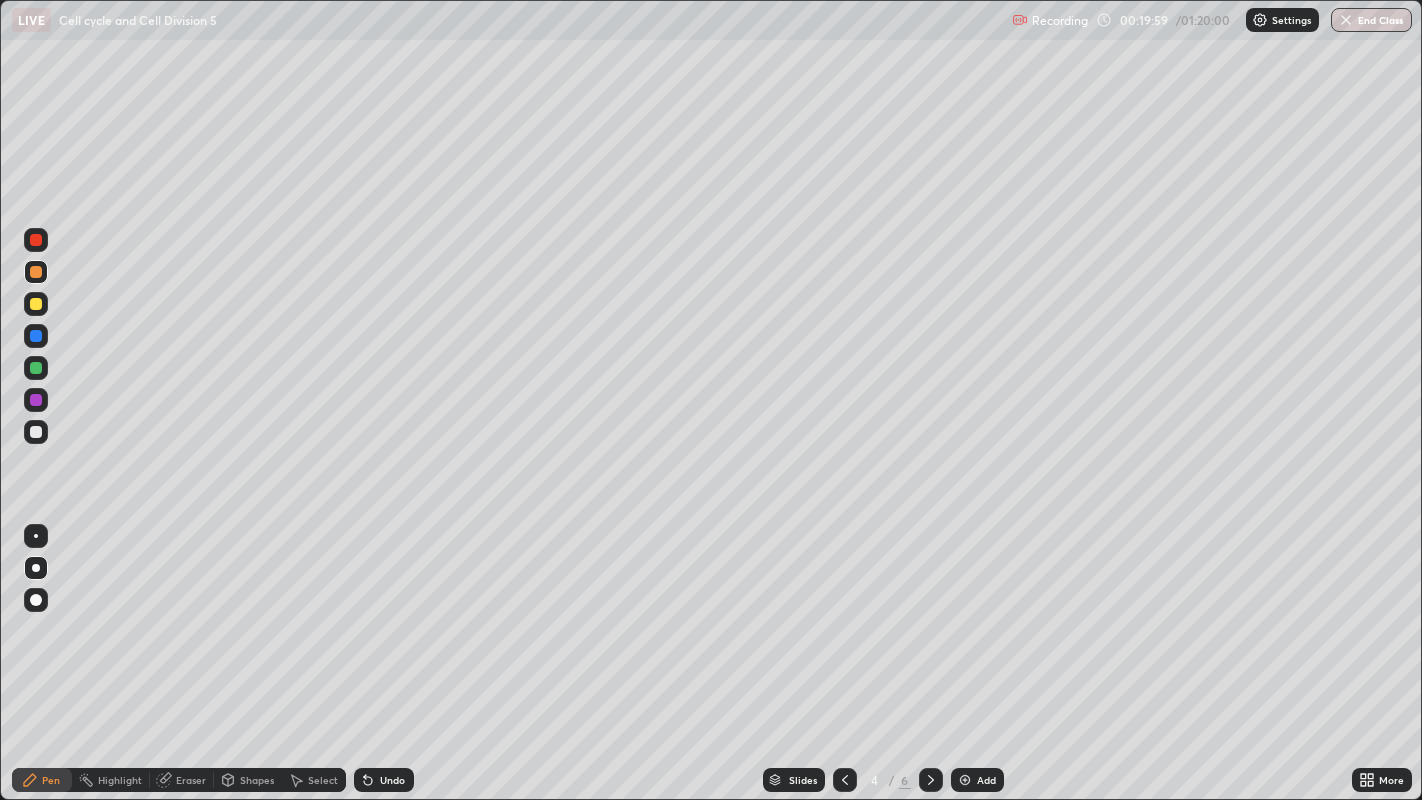click at bounding box center (36, 368) 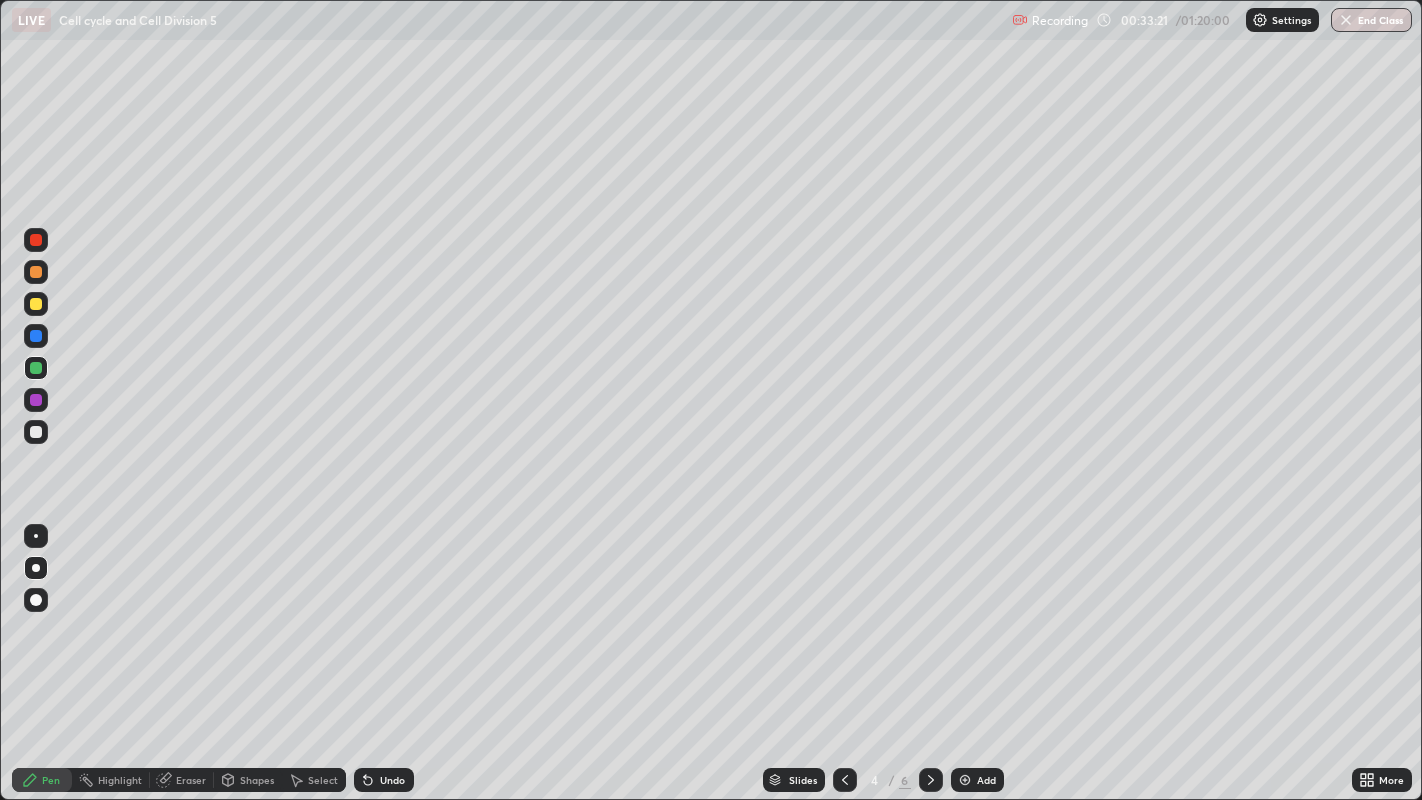 click on "Add" at bounding box center (977, 780) 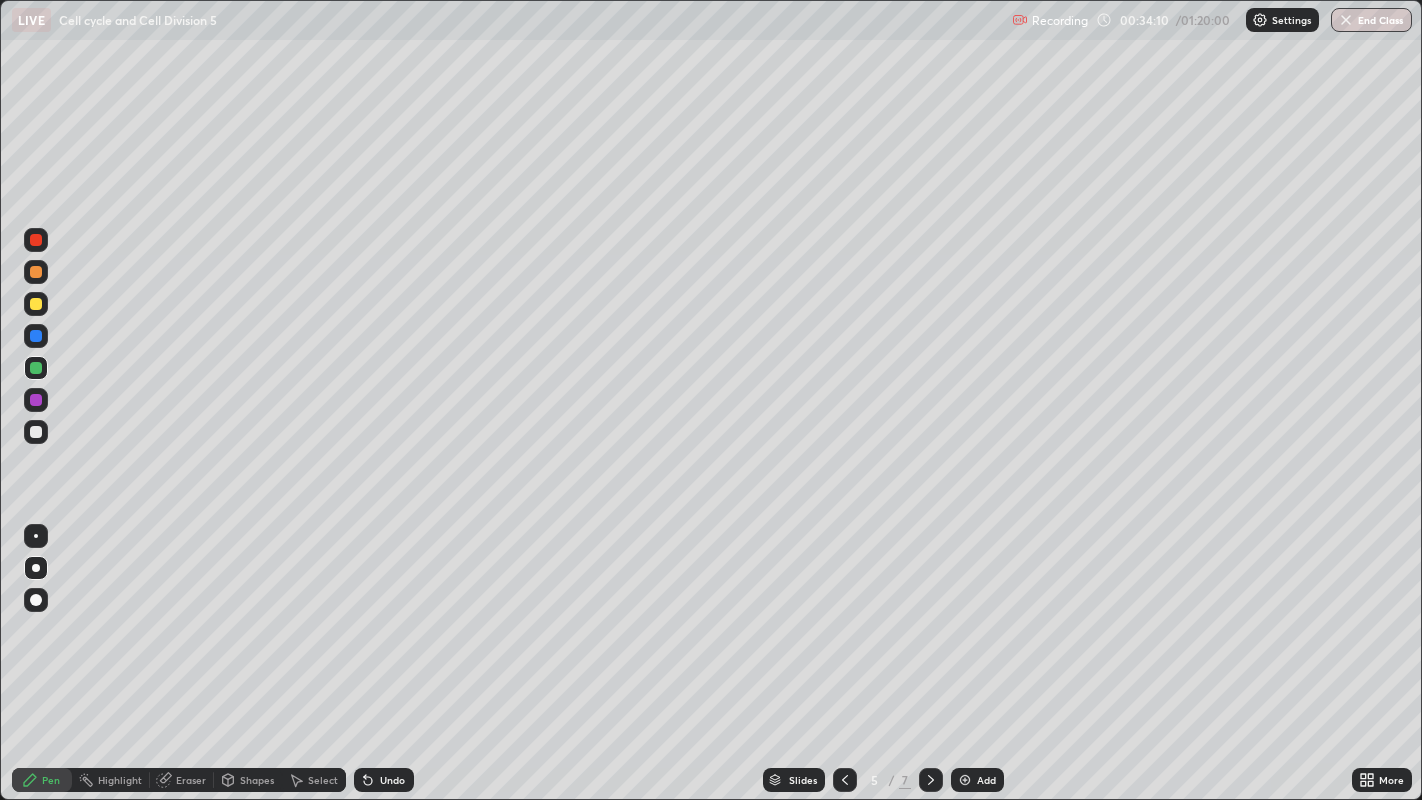 click 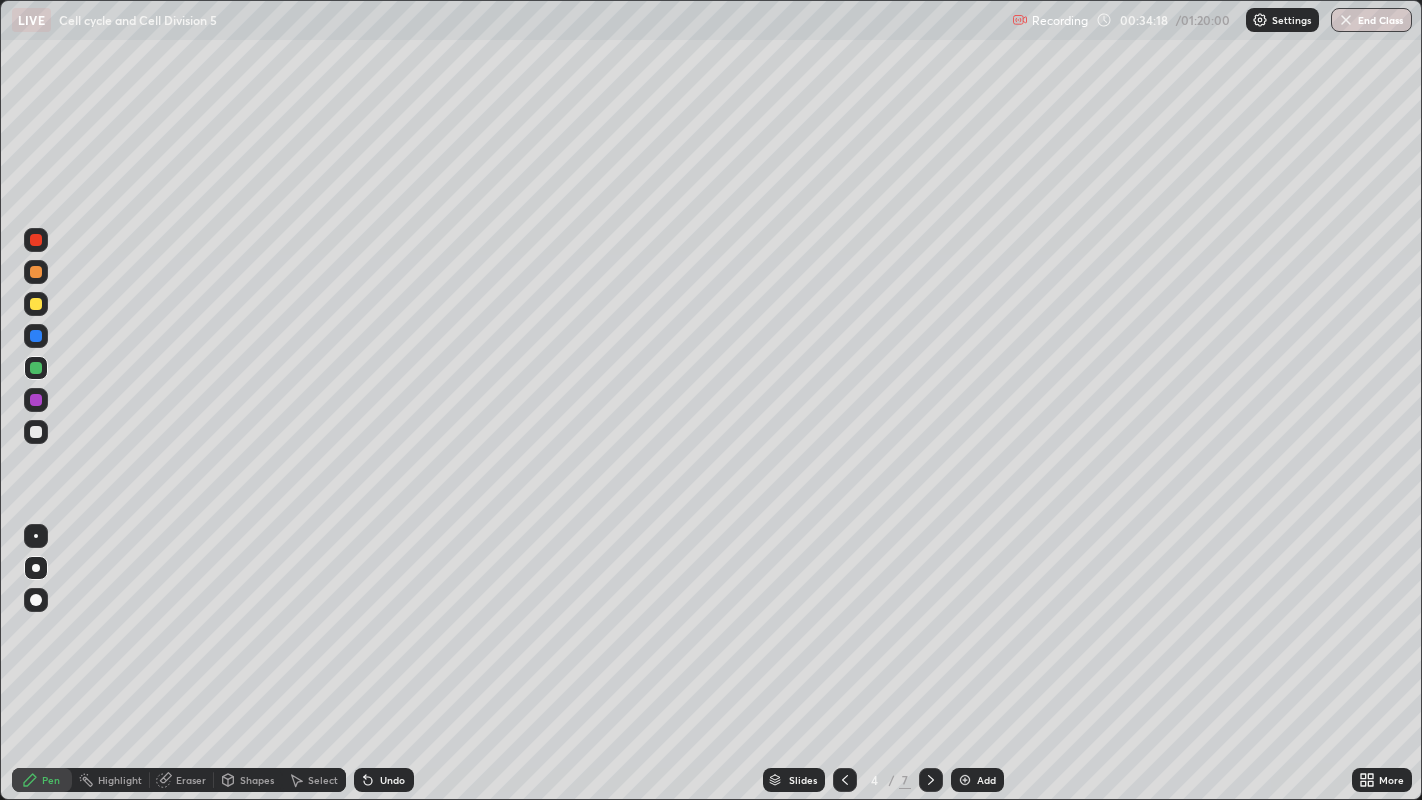 click on "Add" at bounding box center [977, 780] 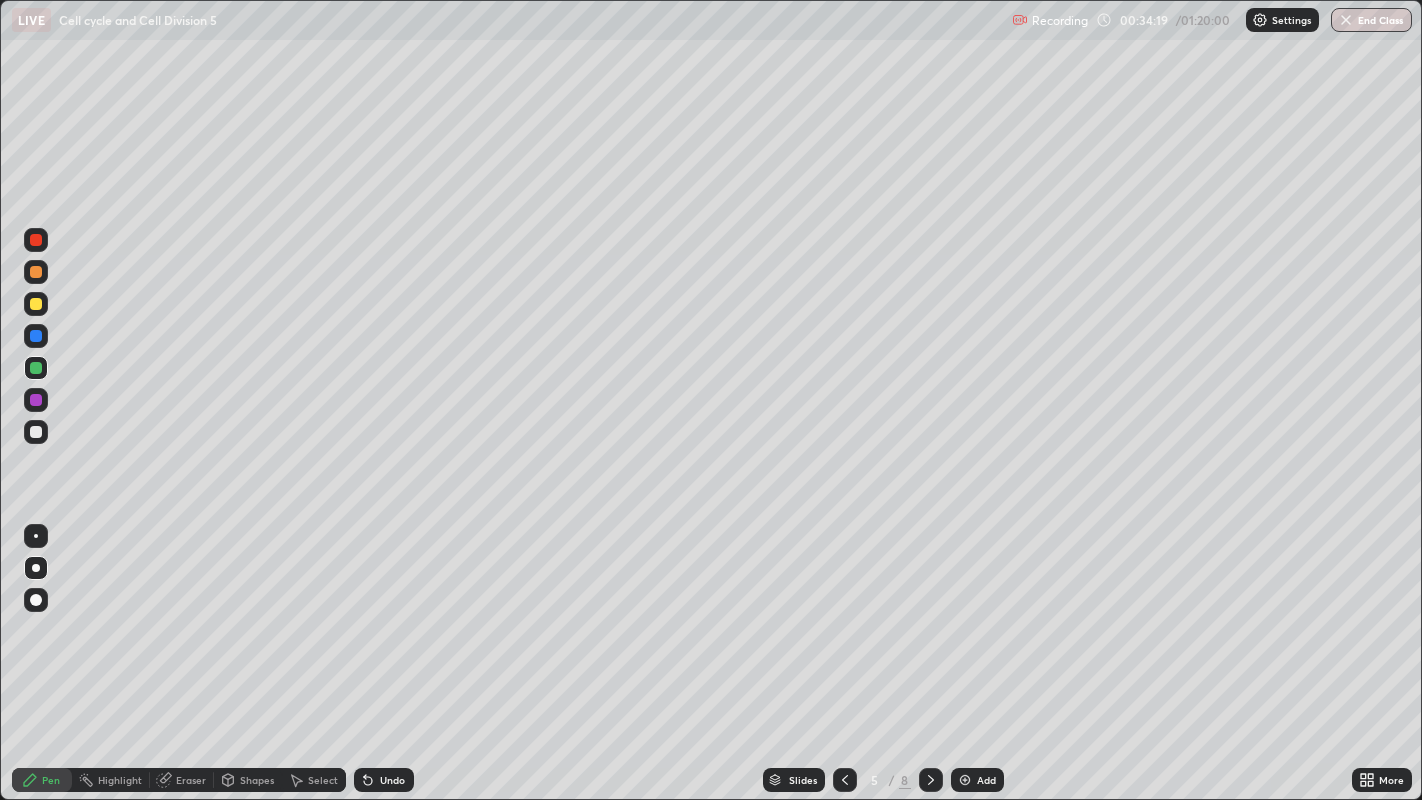 click at bounding box center [845, 780] 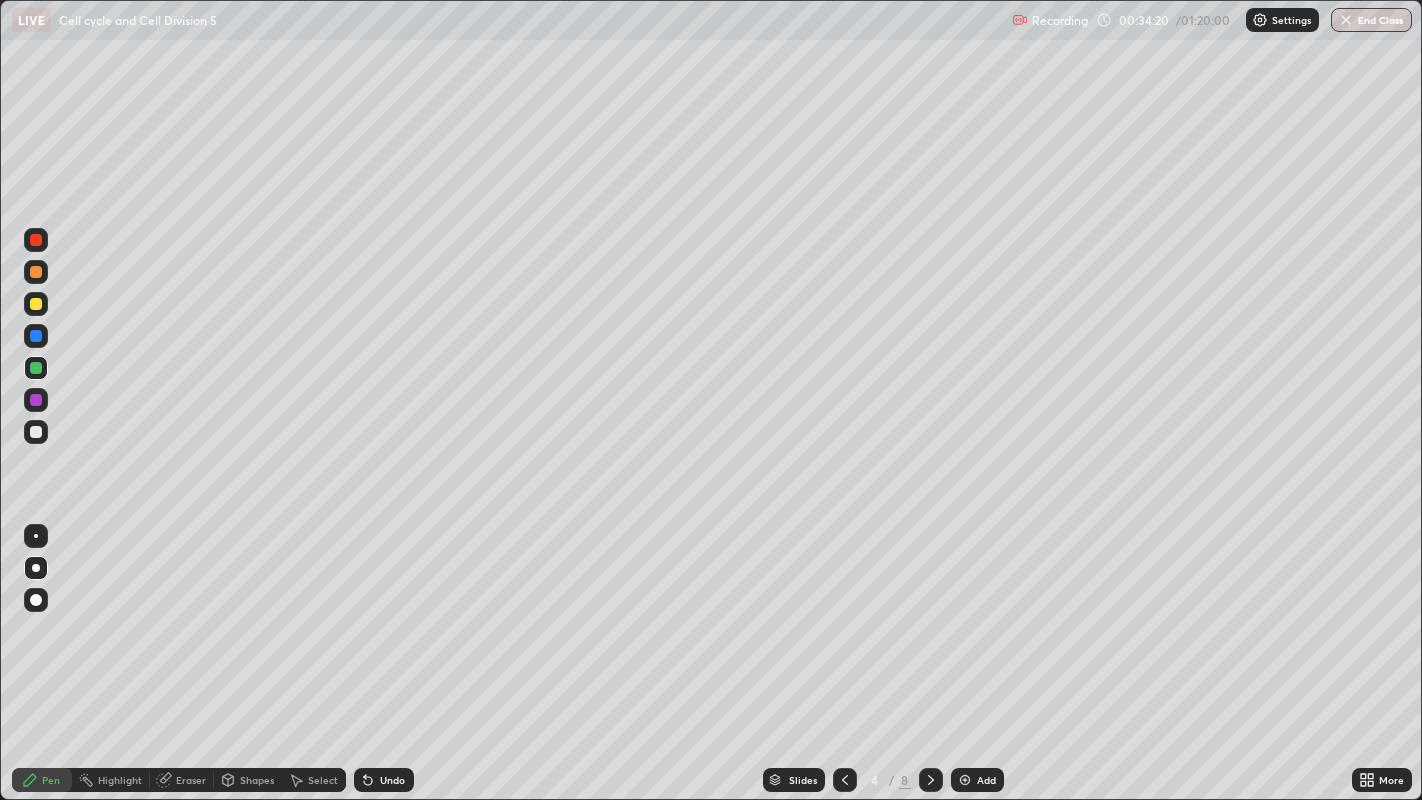 click 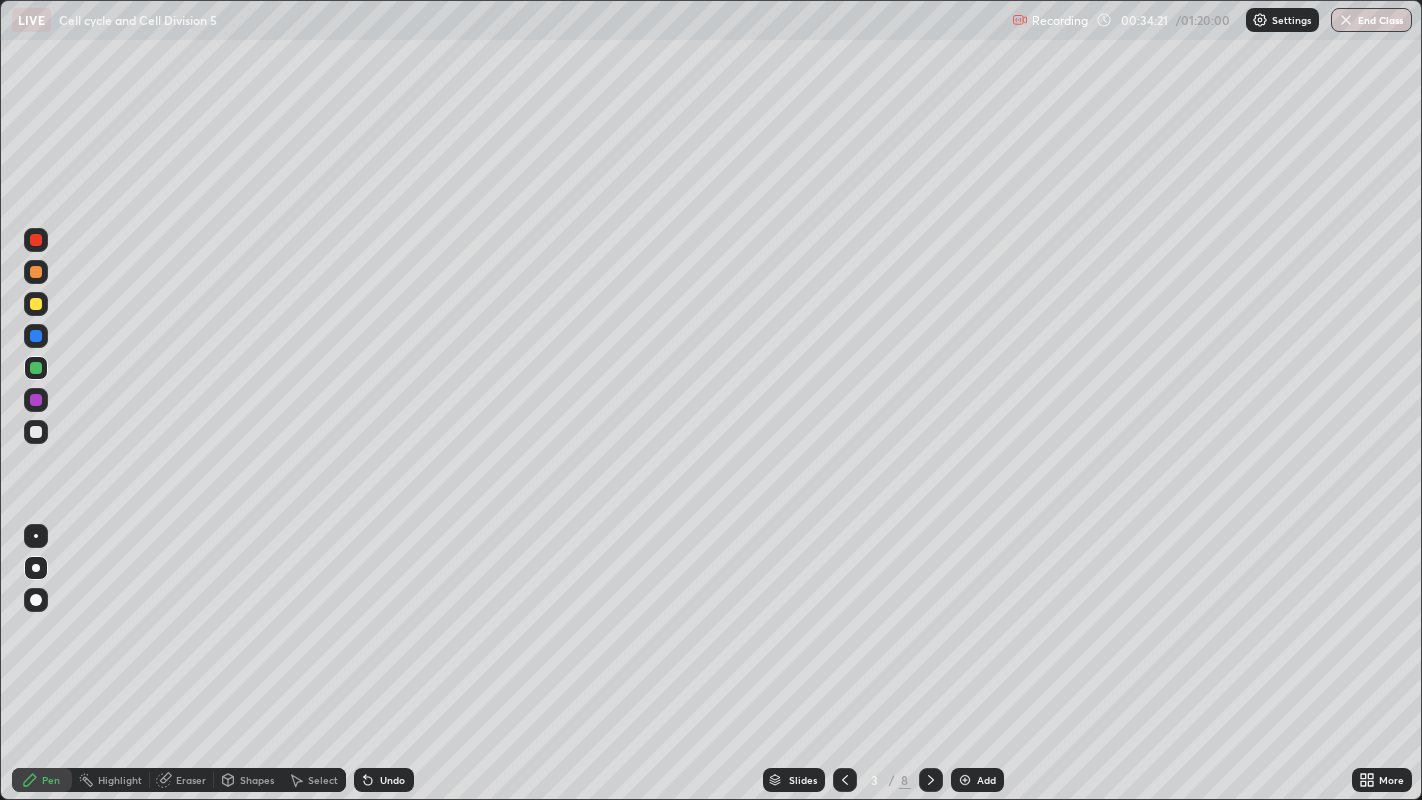 click 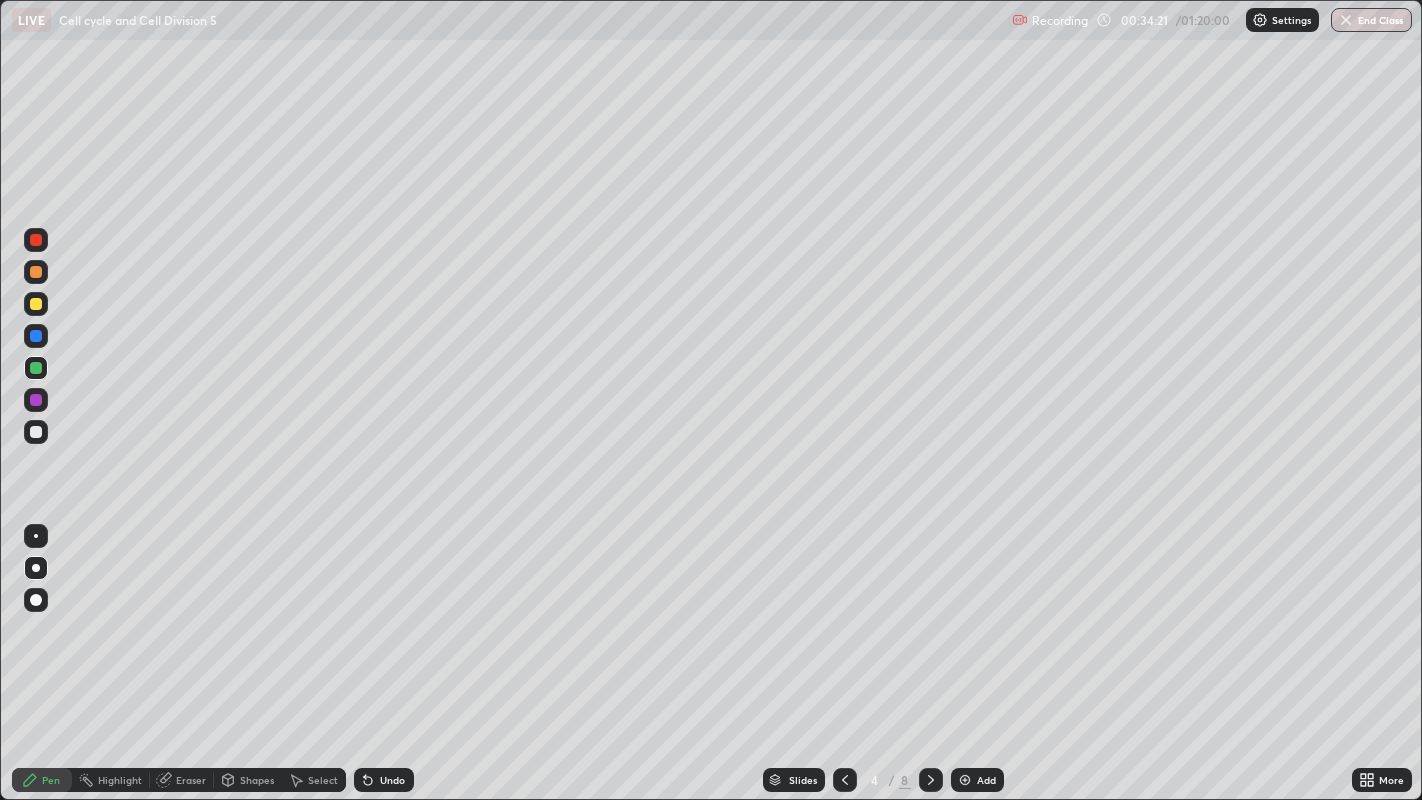 click 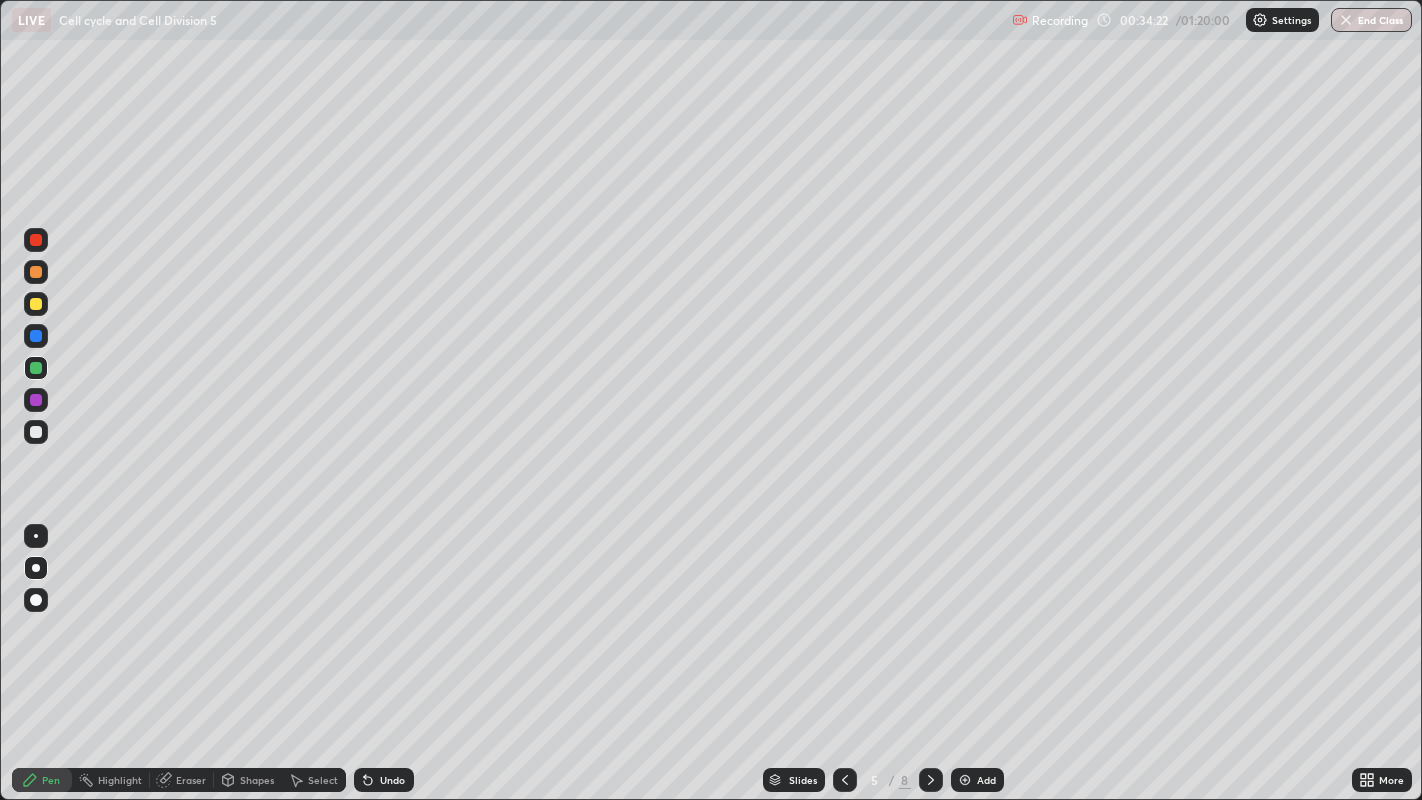 click 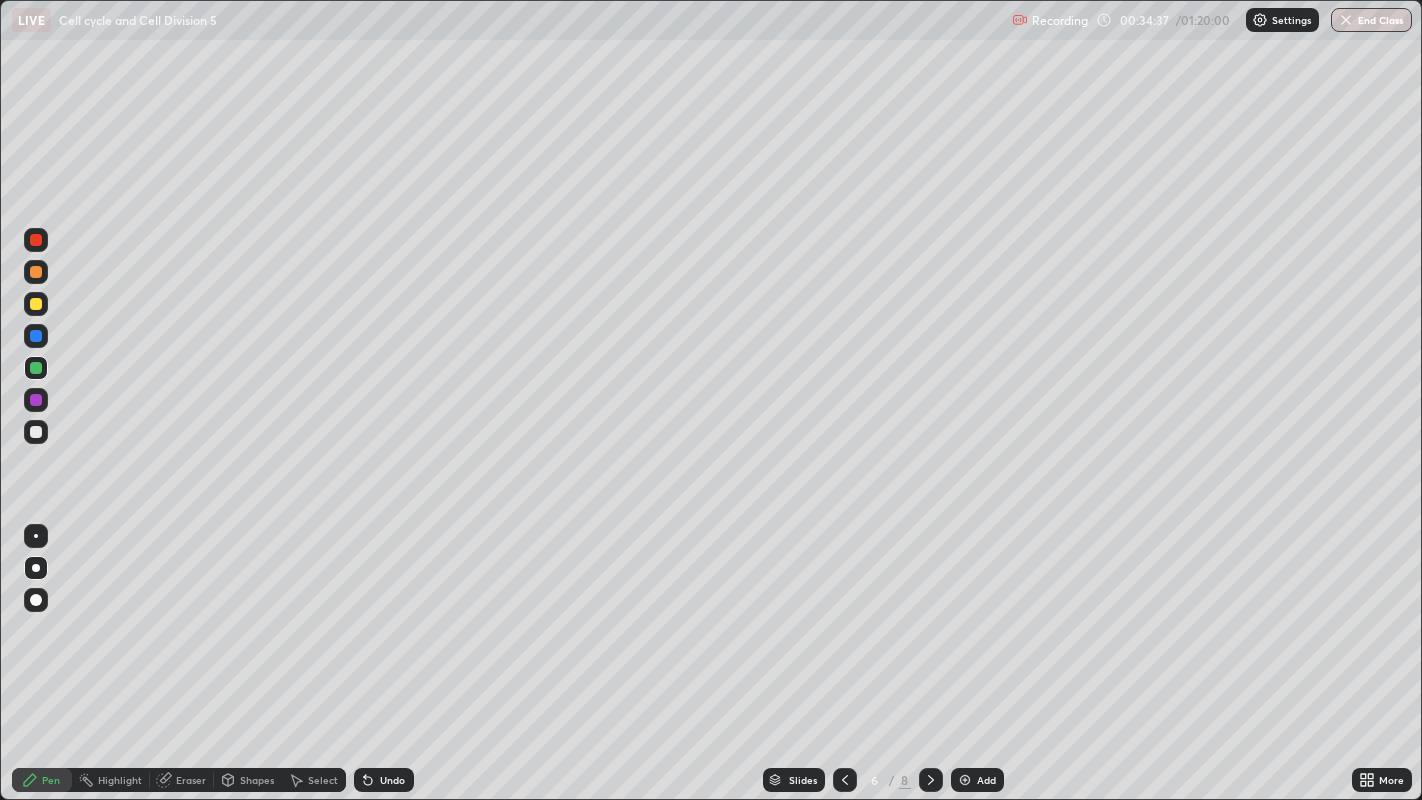 click 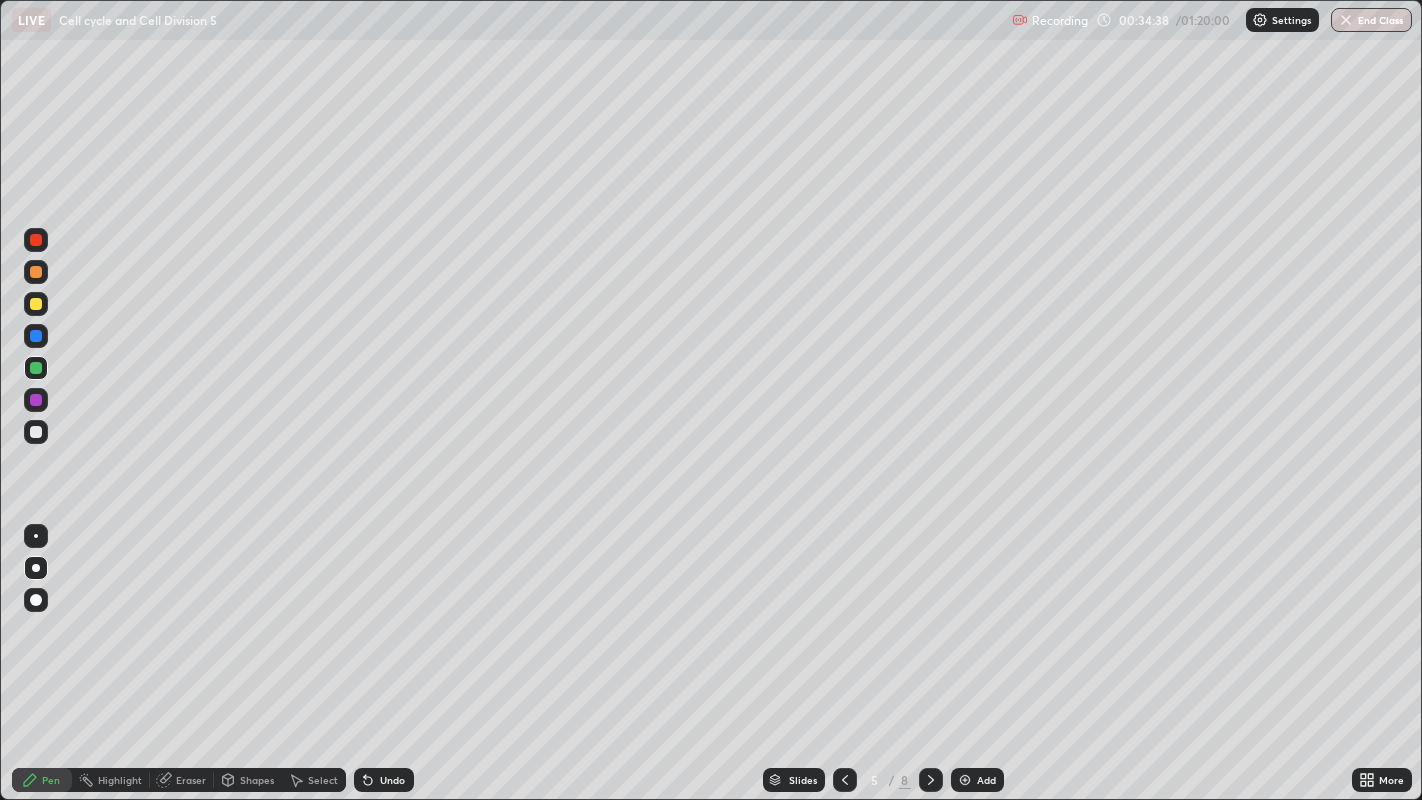 click 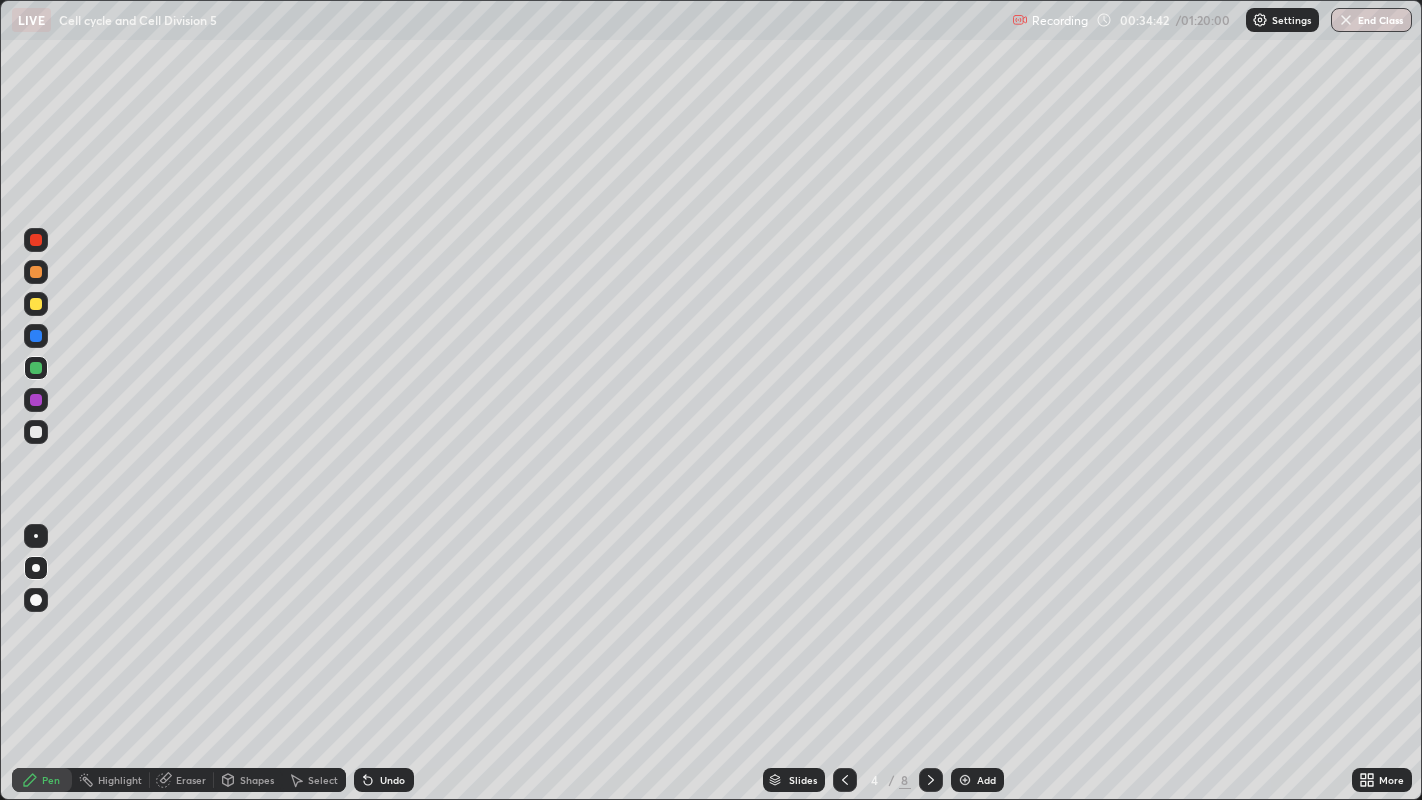 click 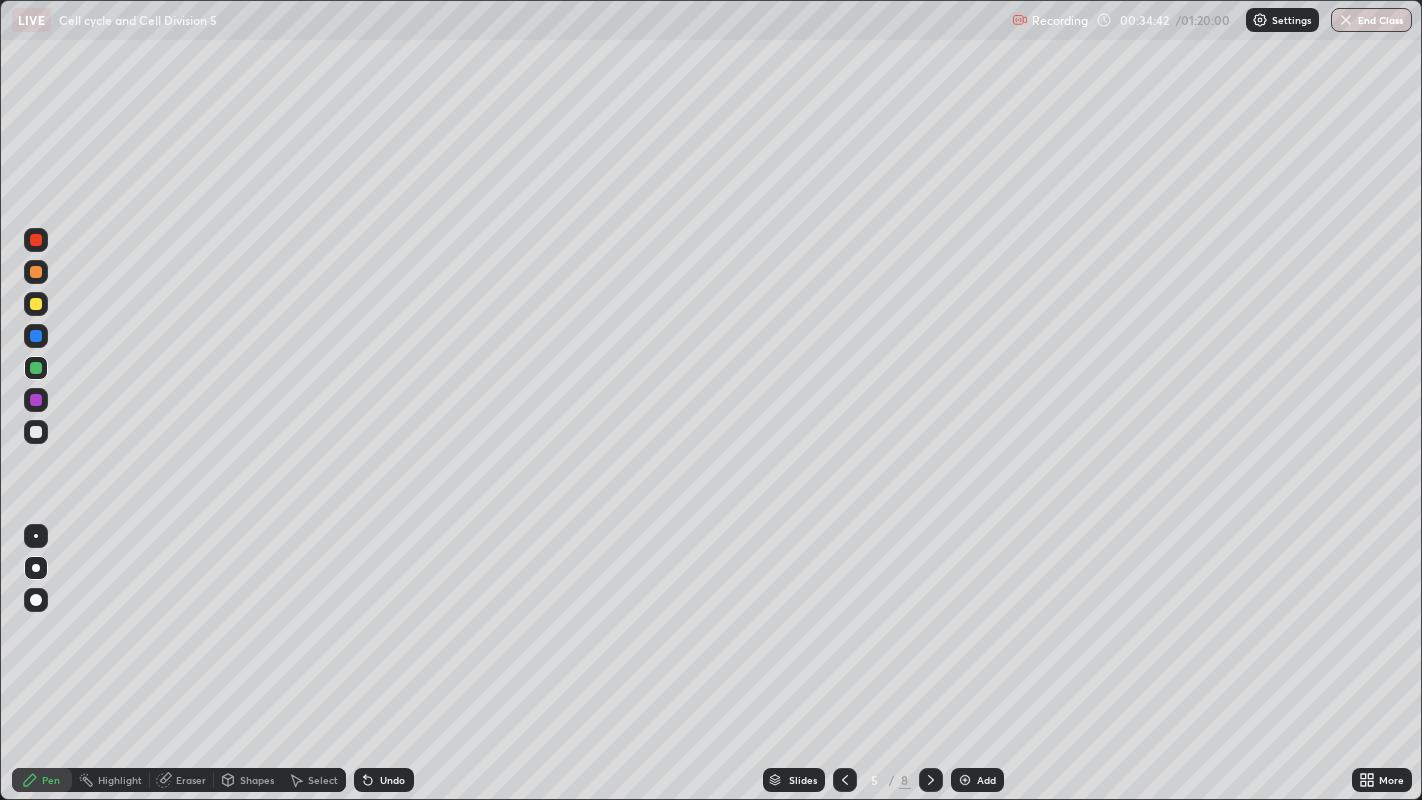click 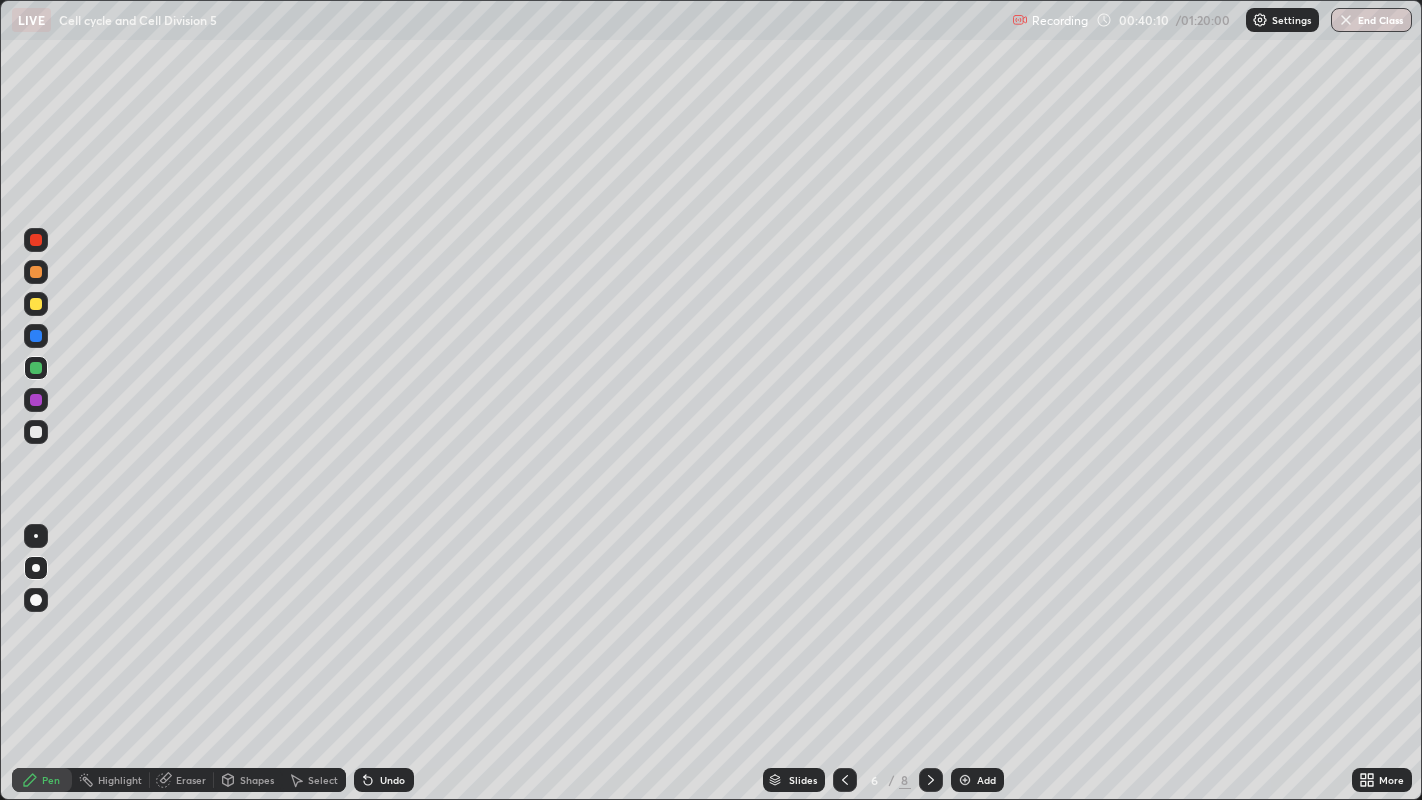 click on "Add" at bounding box center [977, 780] 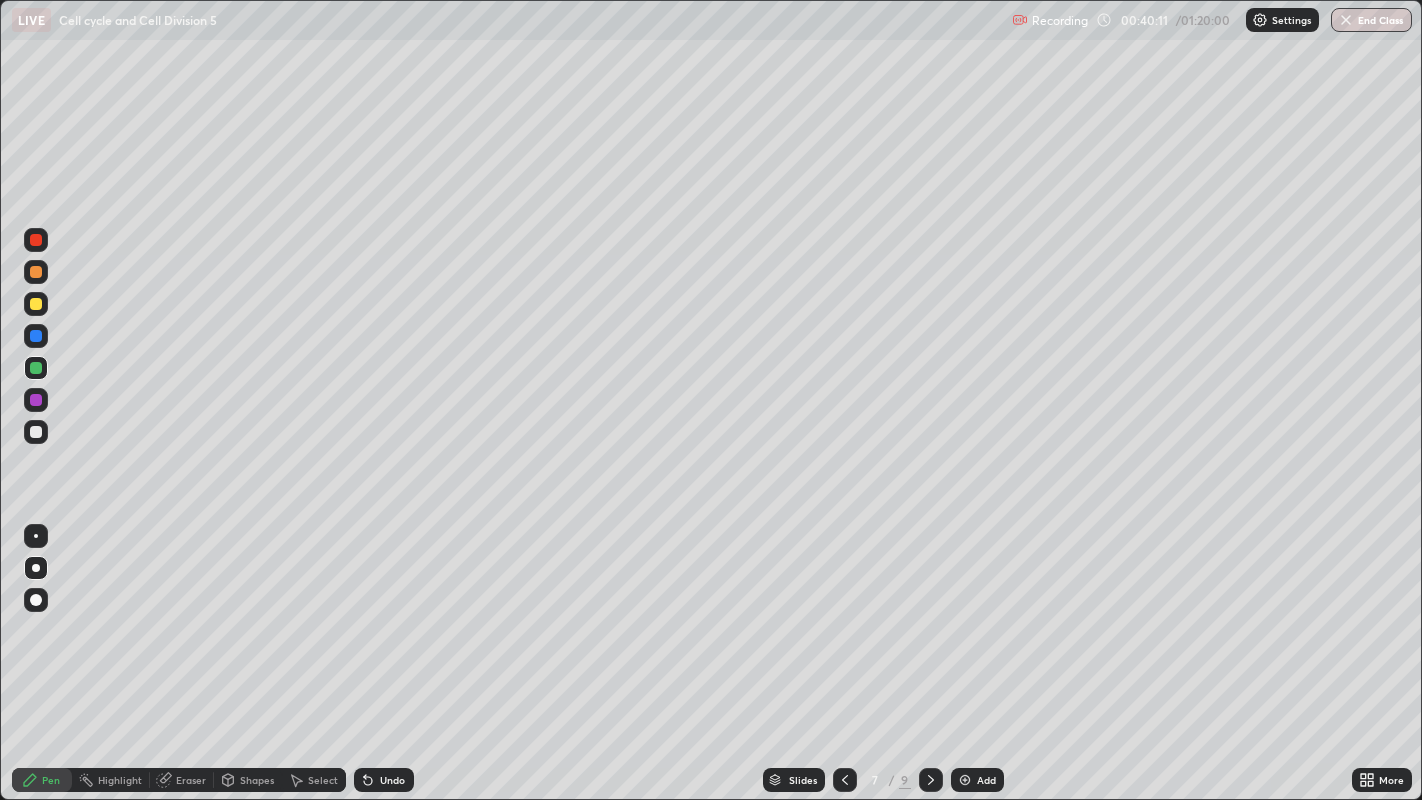 click at bounding box center [36, 272] 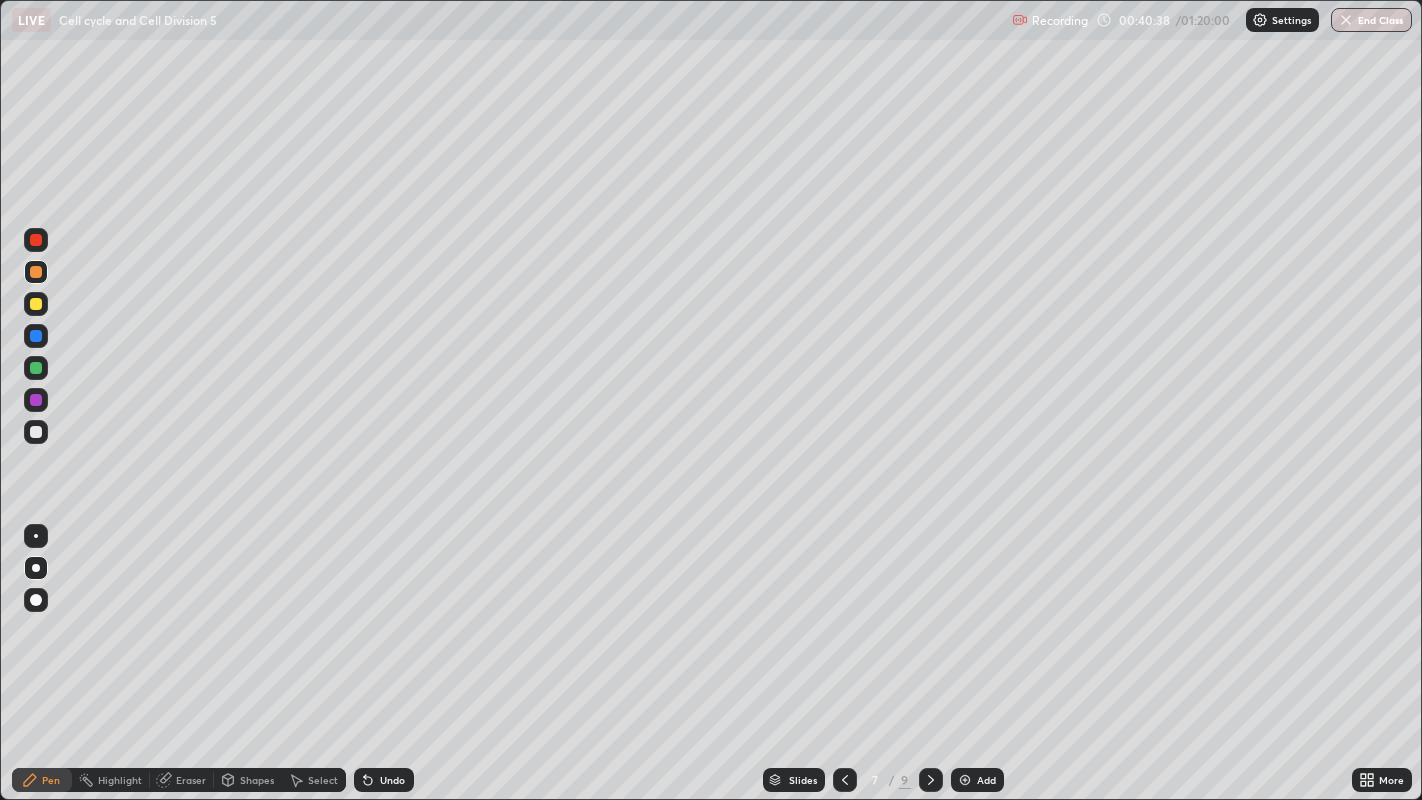 click on "Select" at bounding box center [314, 780] 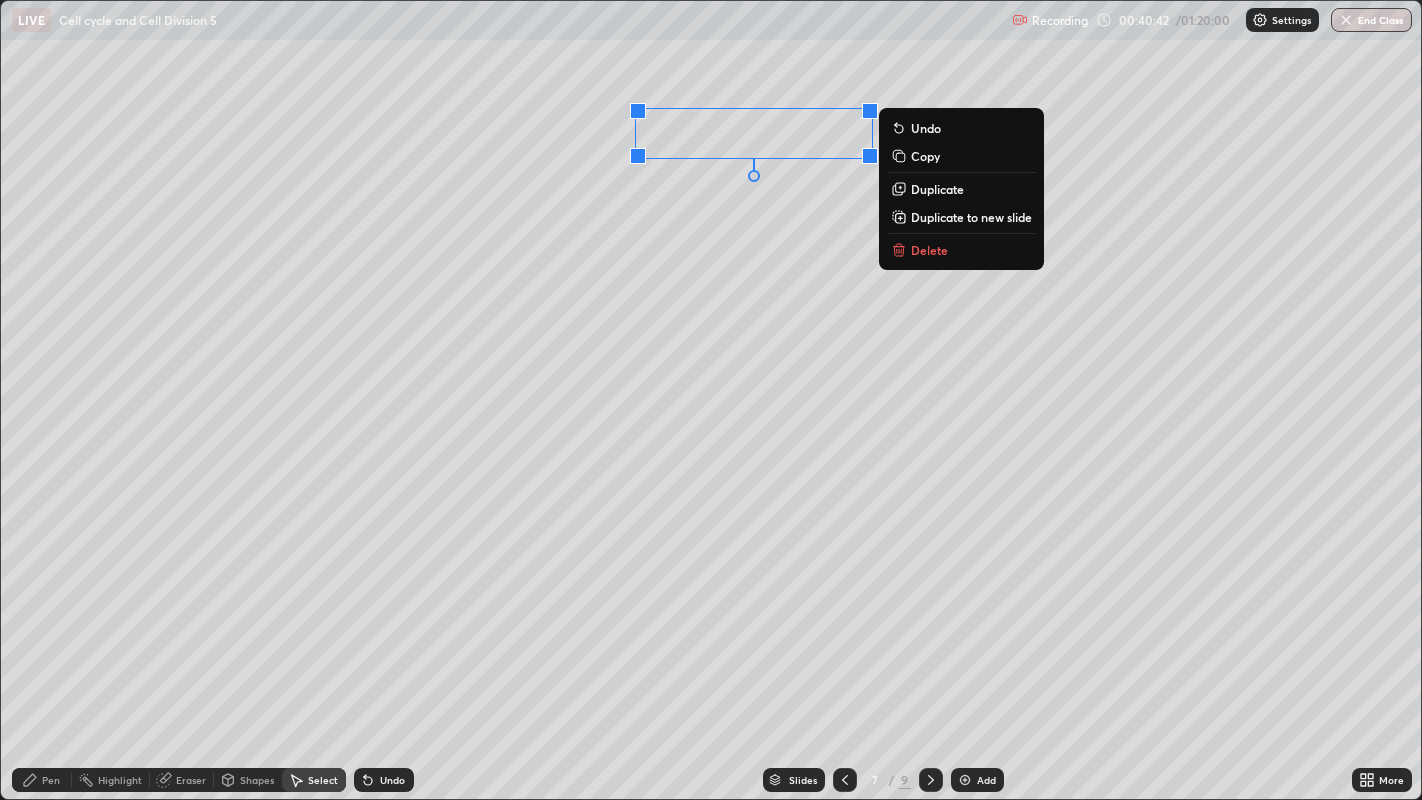 click on "Pen" at bounding box center (42, 780) 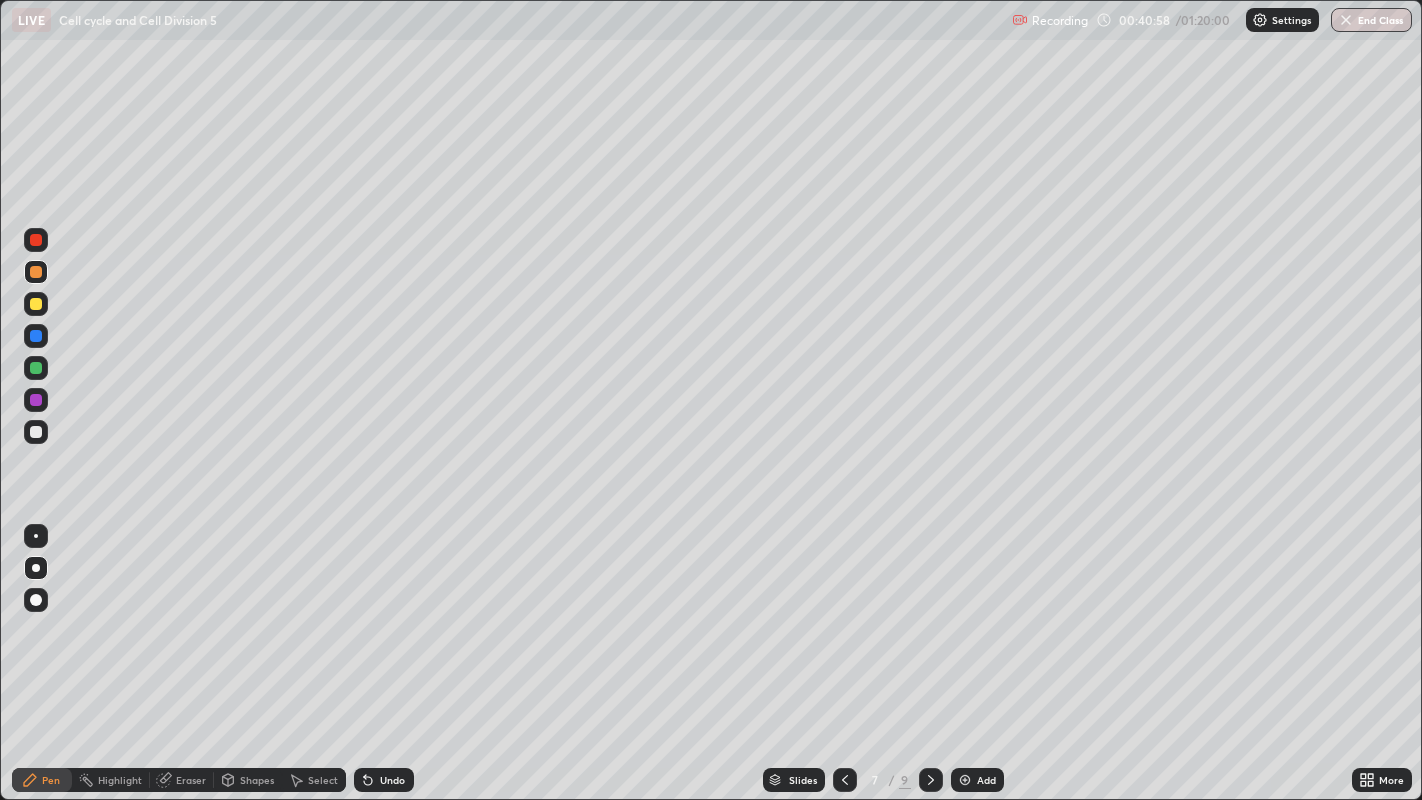 click at bounding box center [36, 368] 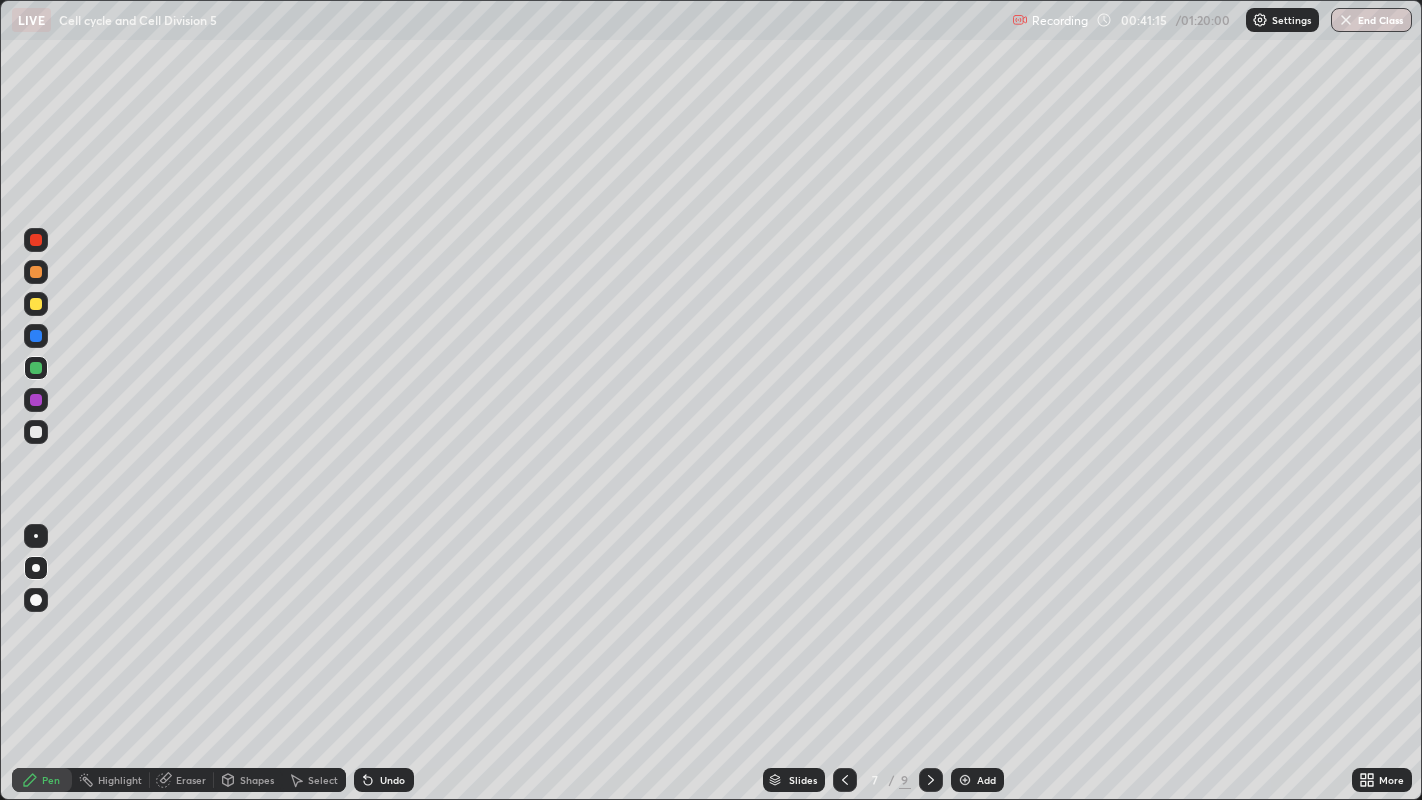 click on "Undo" at bounding box center (392, 780) 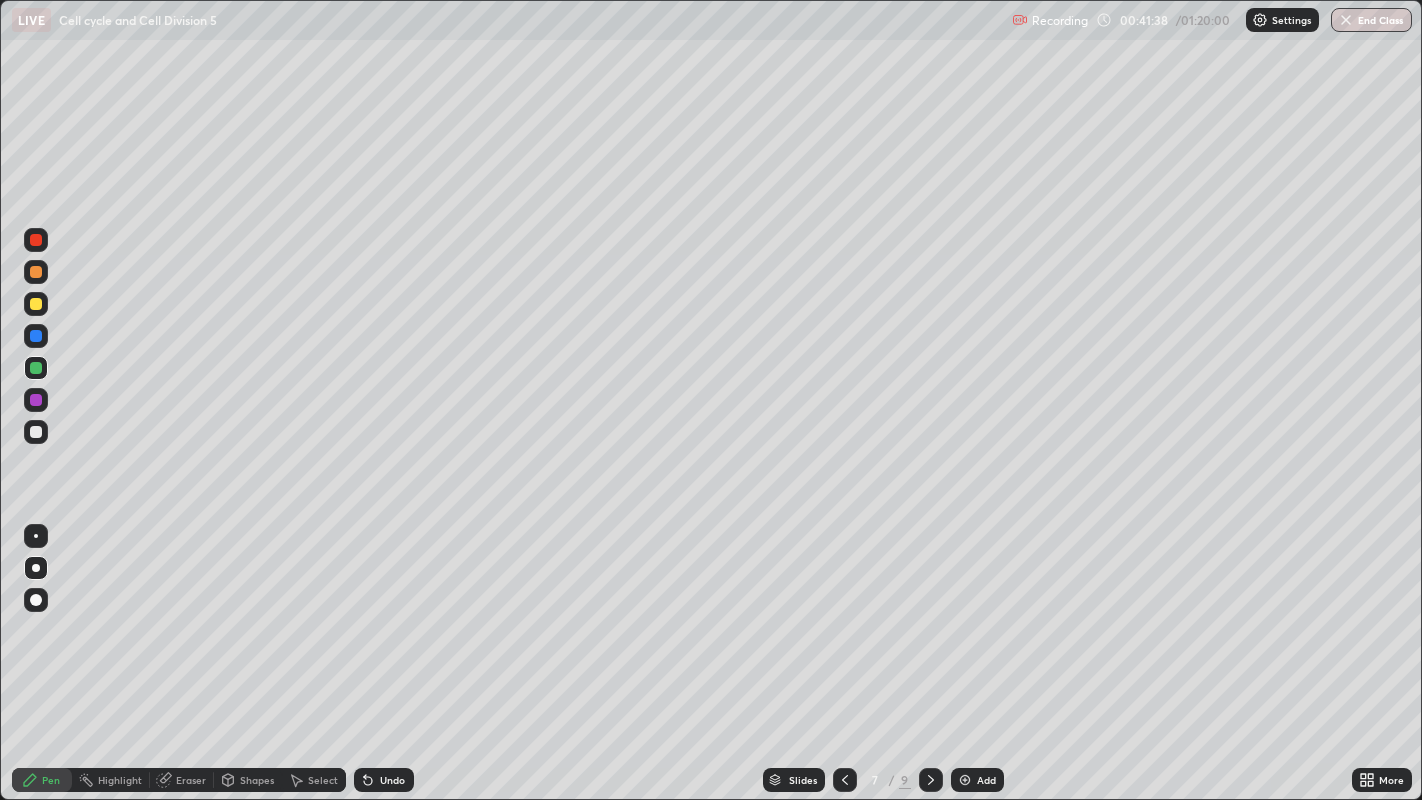 click on "Undo" at bounding box center (384, 780) 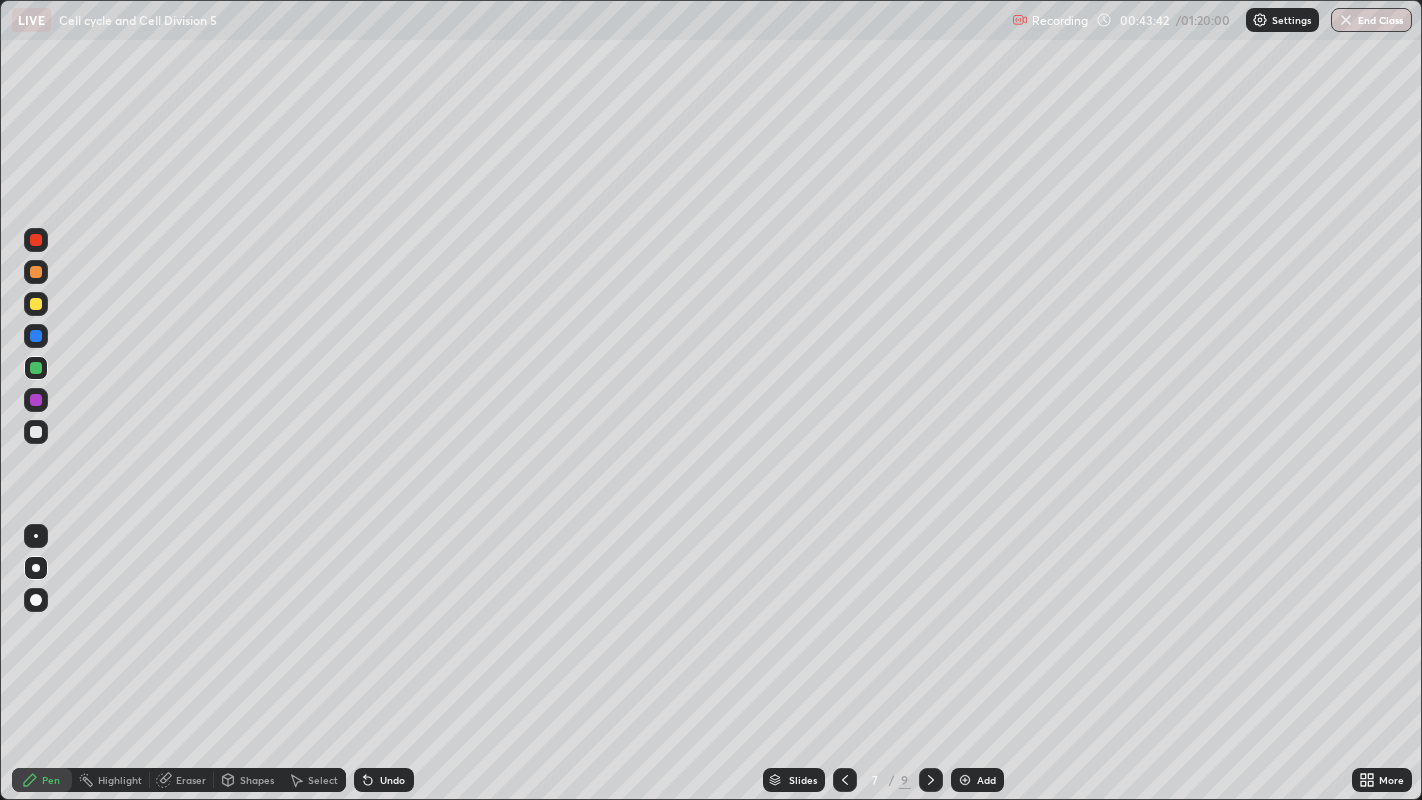 click on "Add" at bounding box center [986, 780] 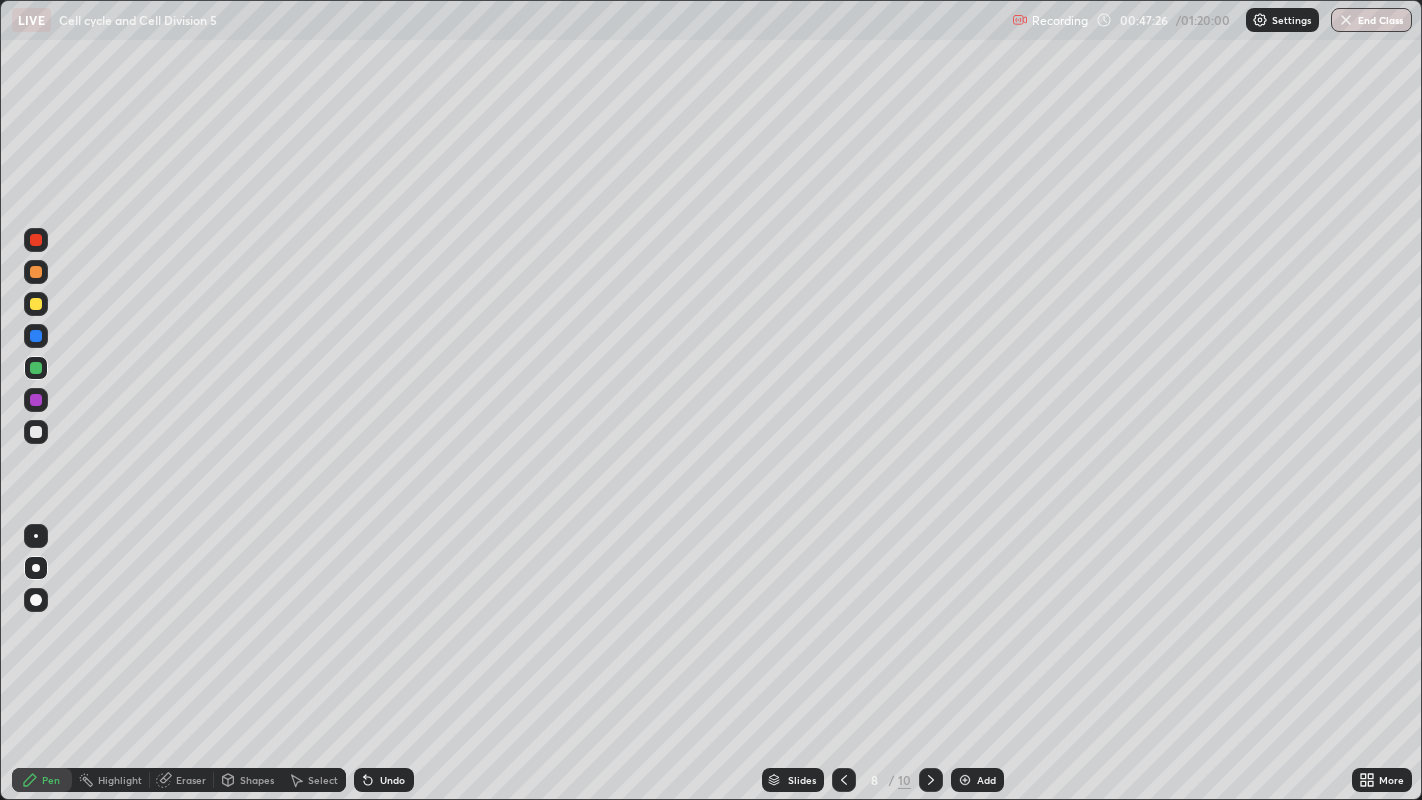 click on "Add" at bounding box center [977, 780] 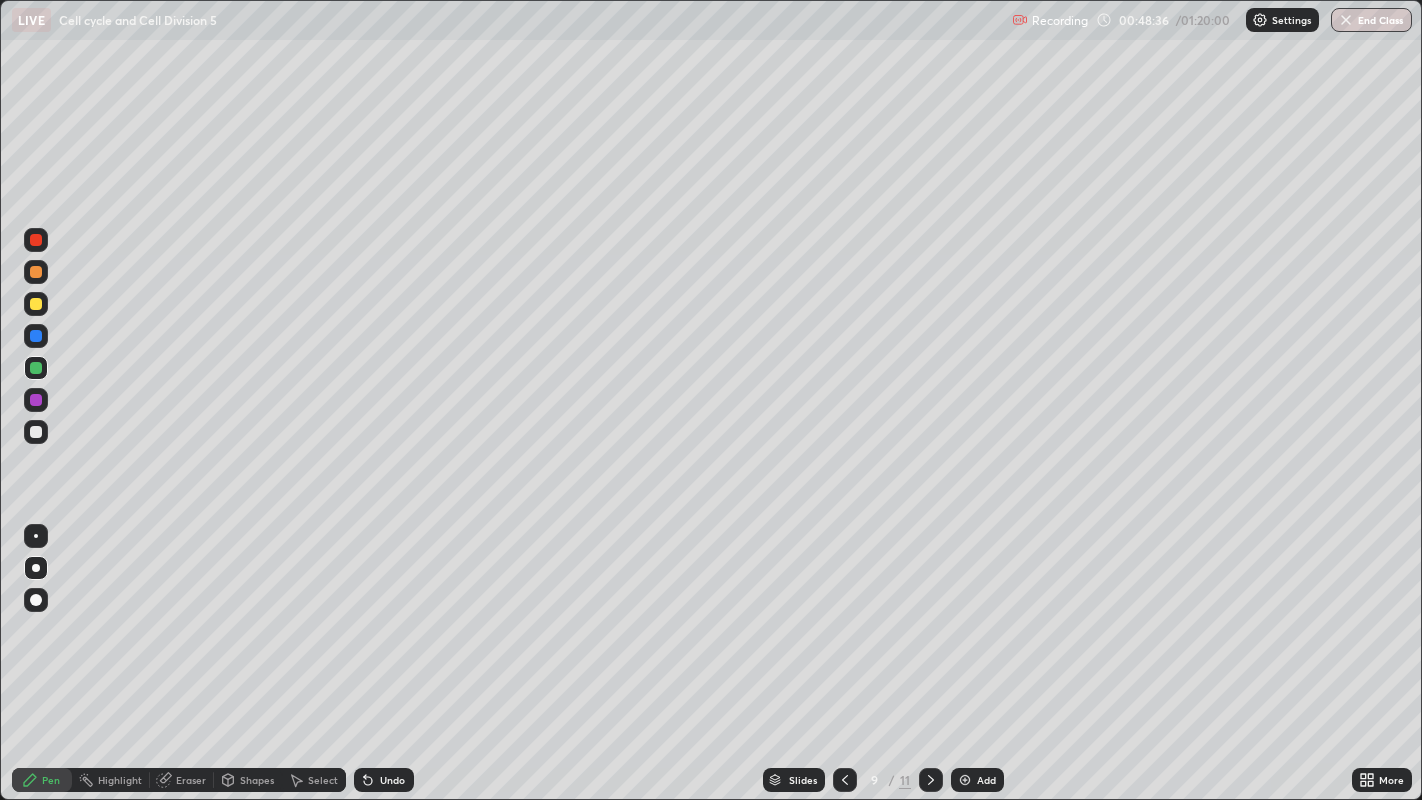 click on "Undo" at bounding box center [392, 780] 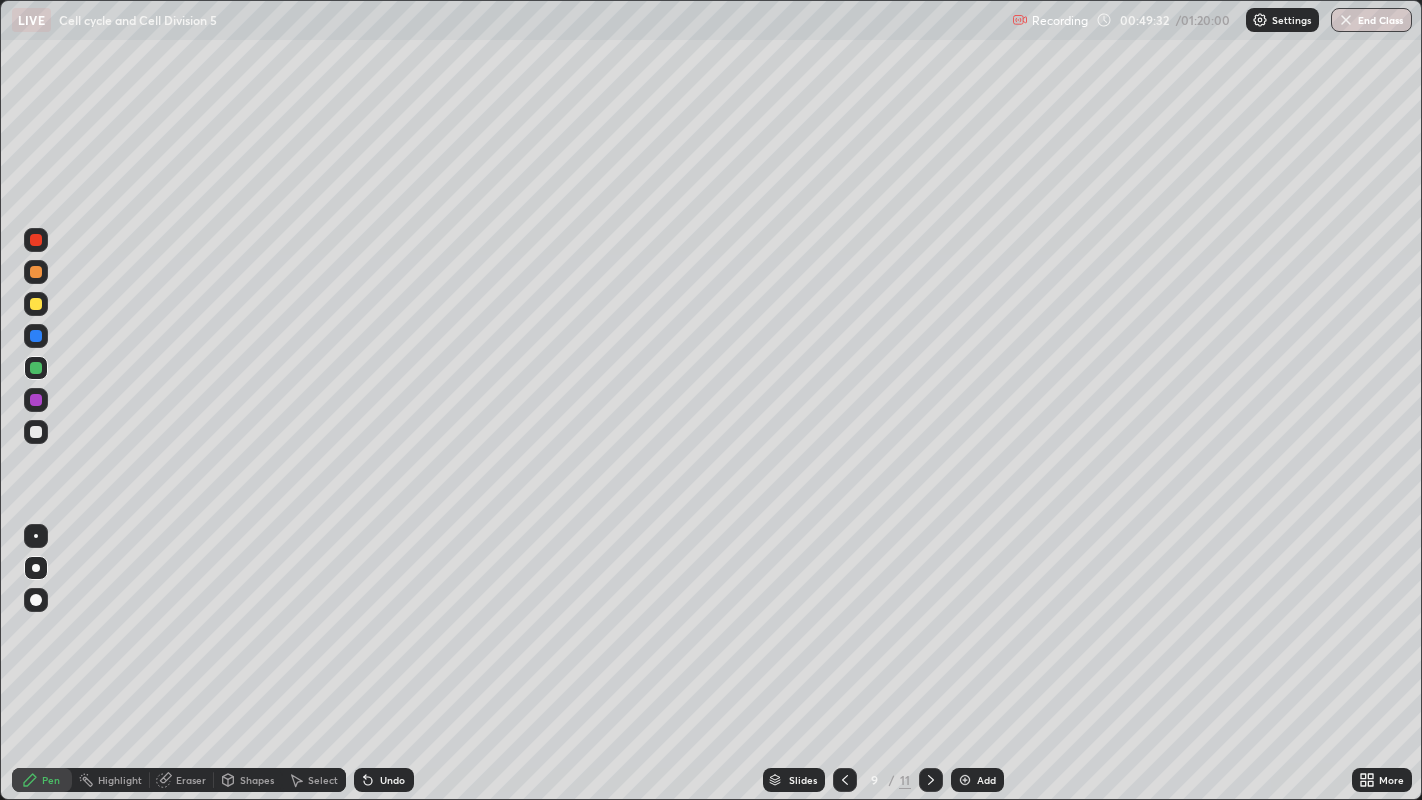 click on "Shapes" at bounding box center [248, 780] 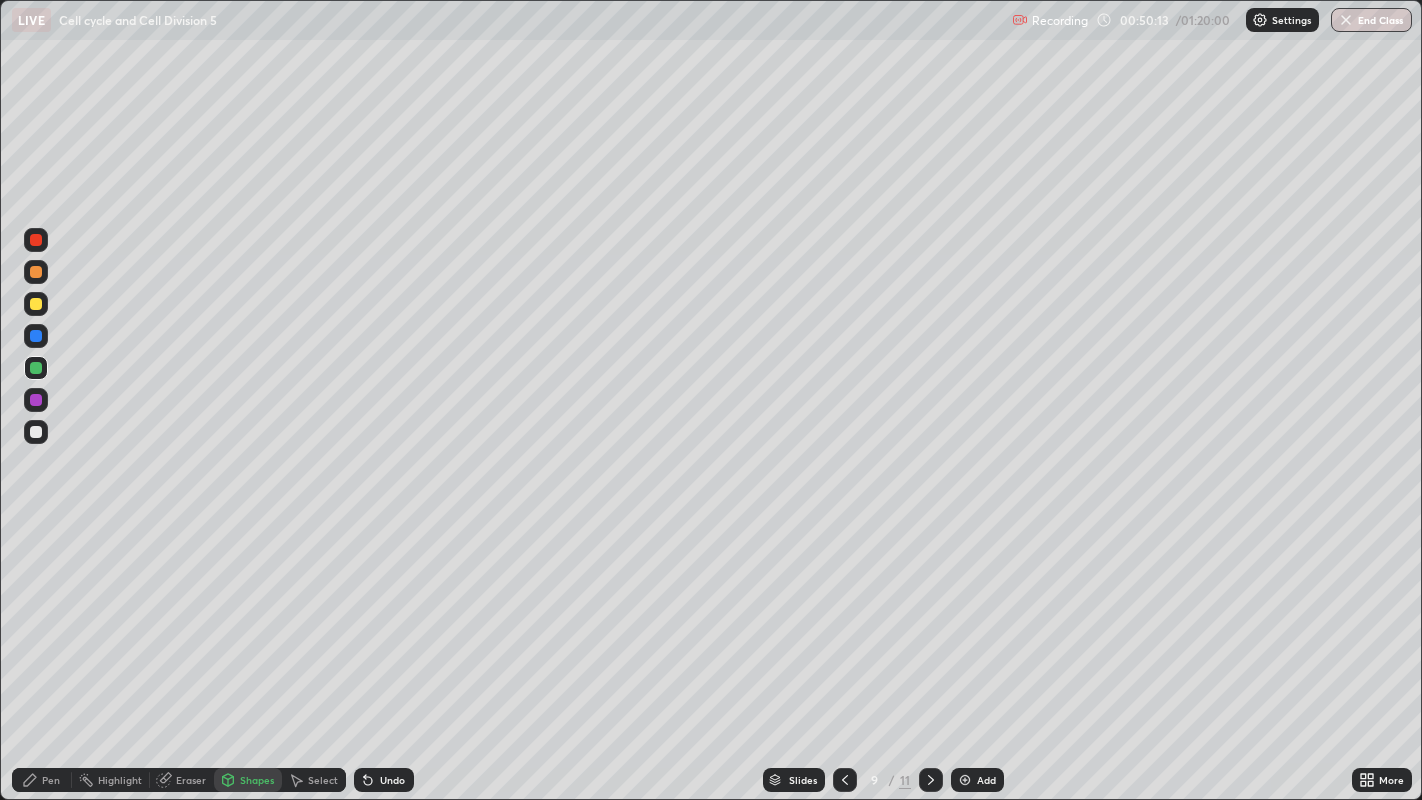 click on "Pen" at bounding box center (51, 780) 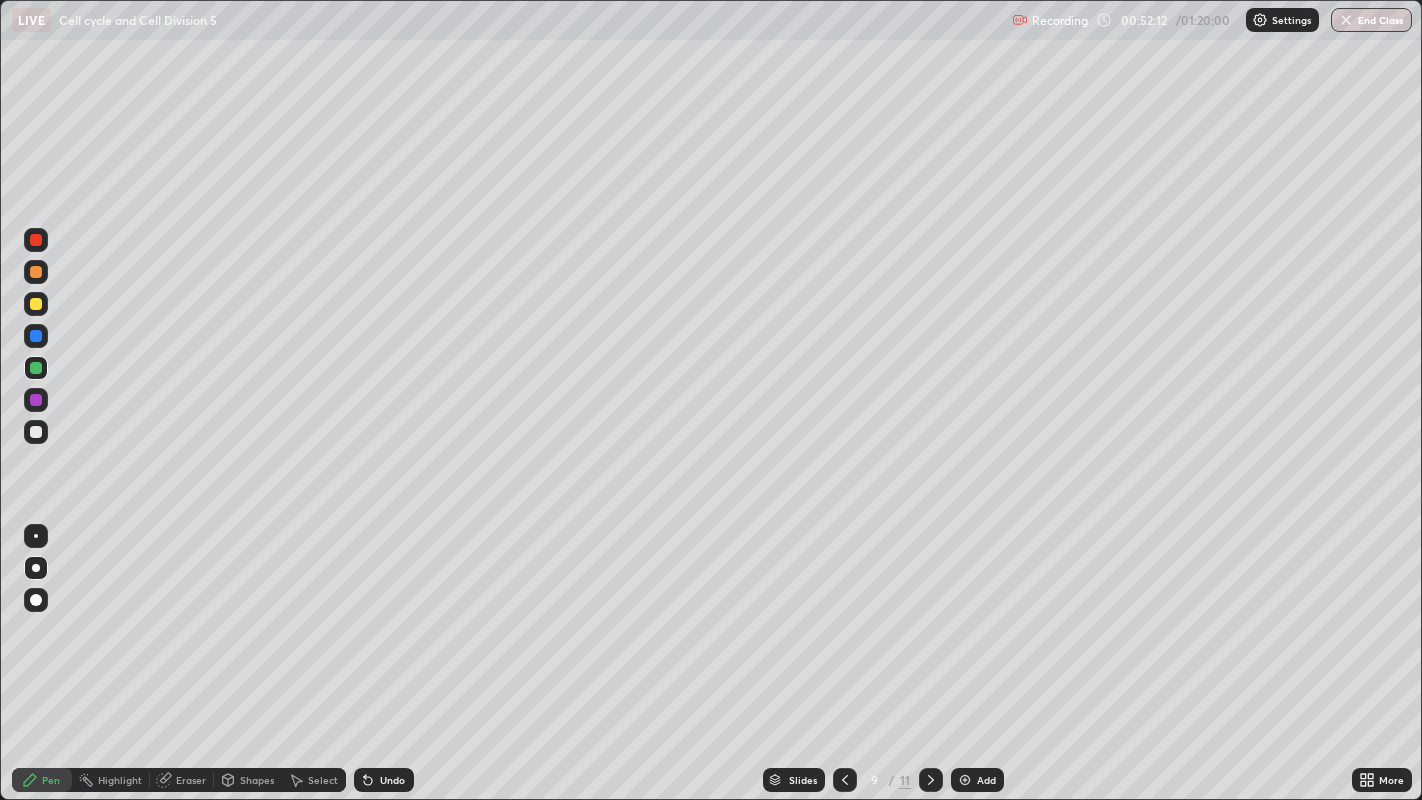 click on "Add" at bounding box center [977, 780] 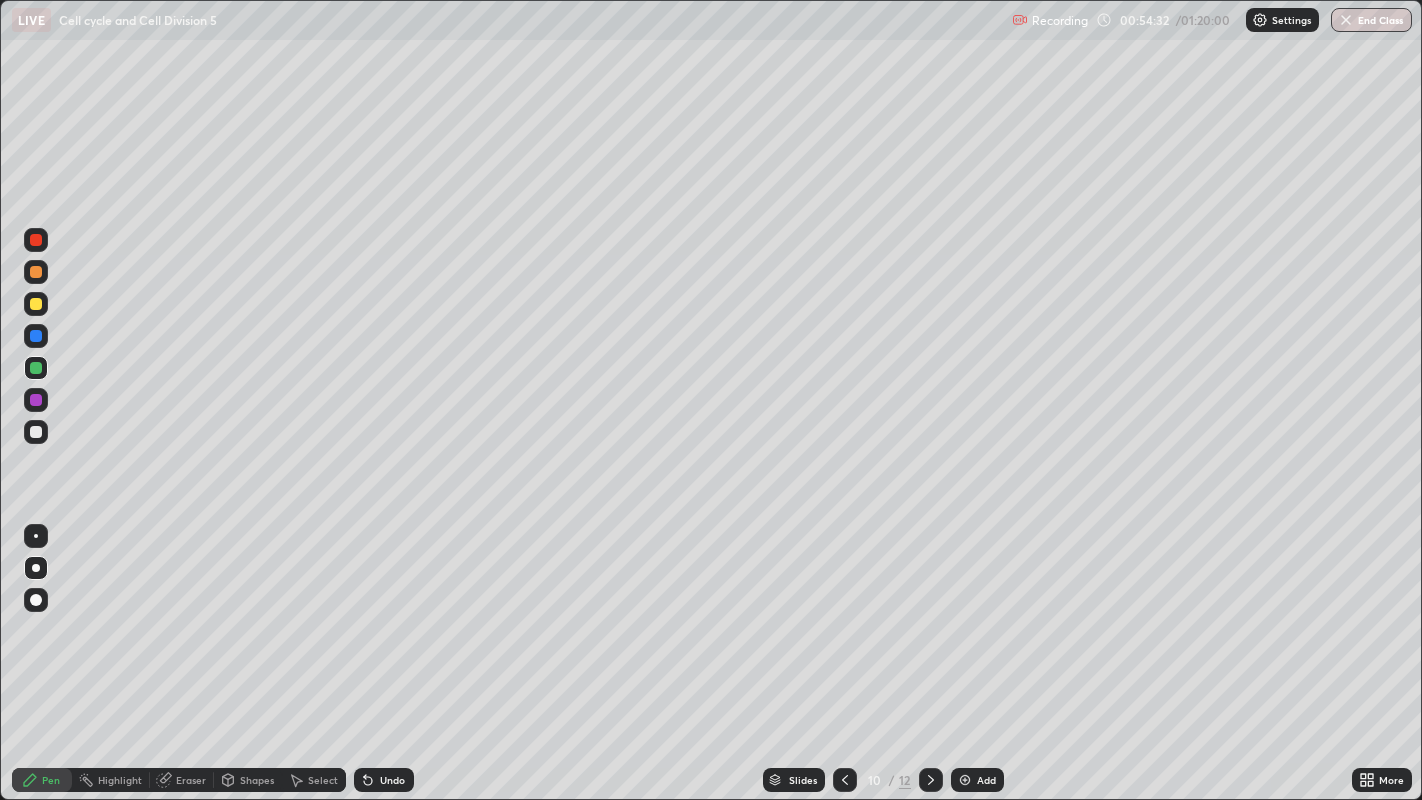 click at bounding box center (36, 304) 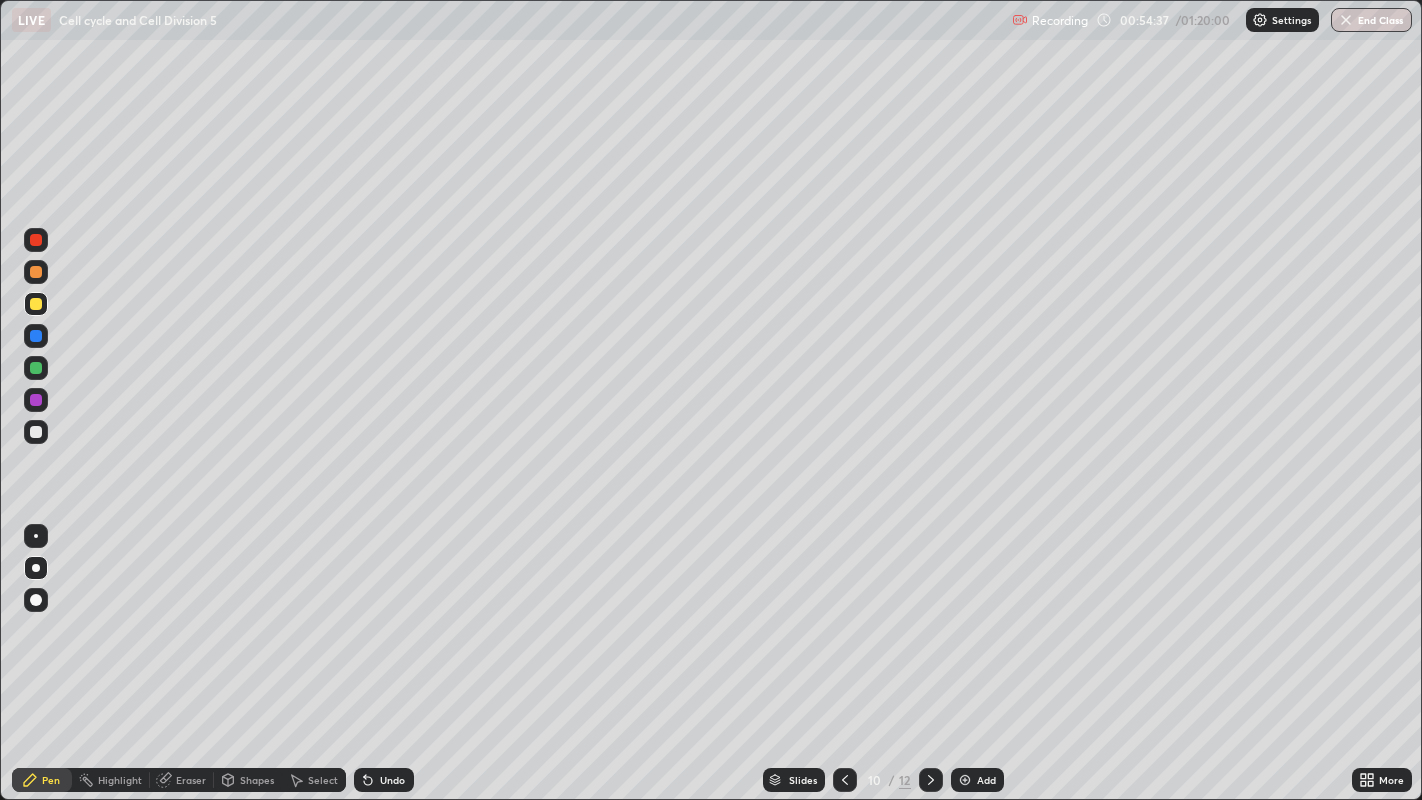 click at bounding box center (36, 368) 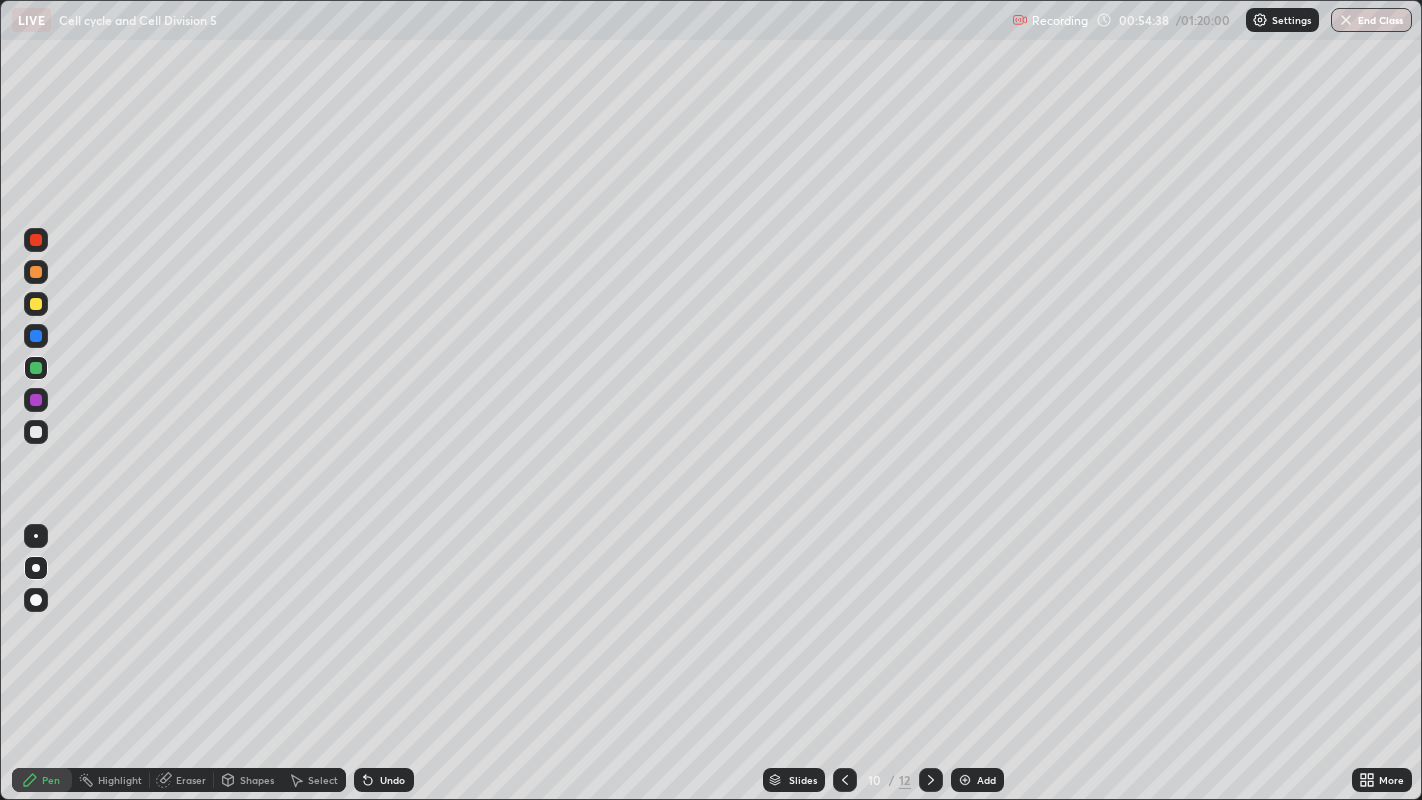 click at bounding box center [36, 432] 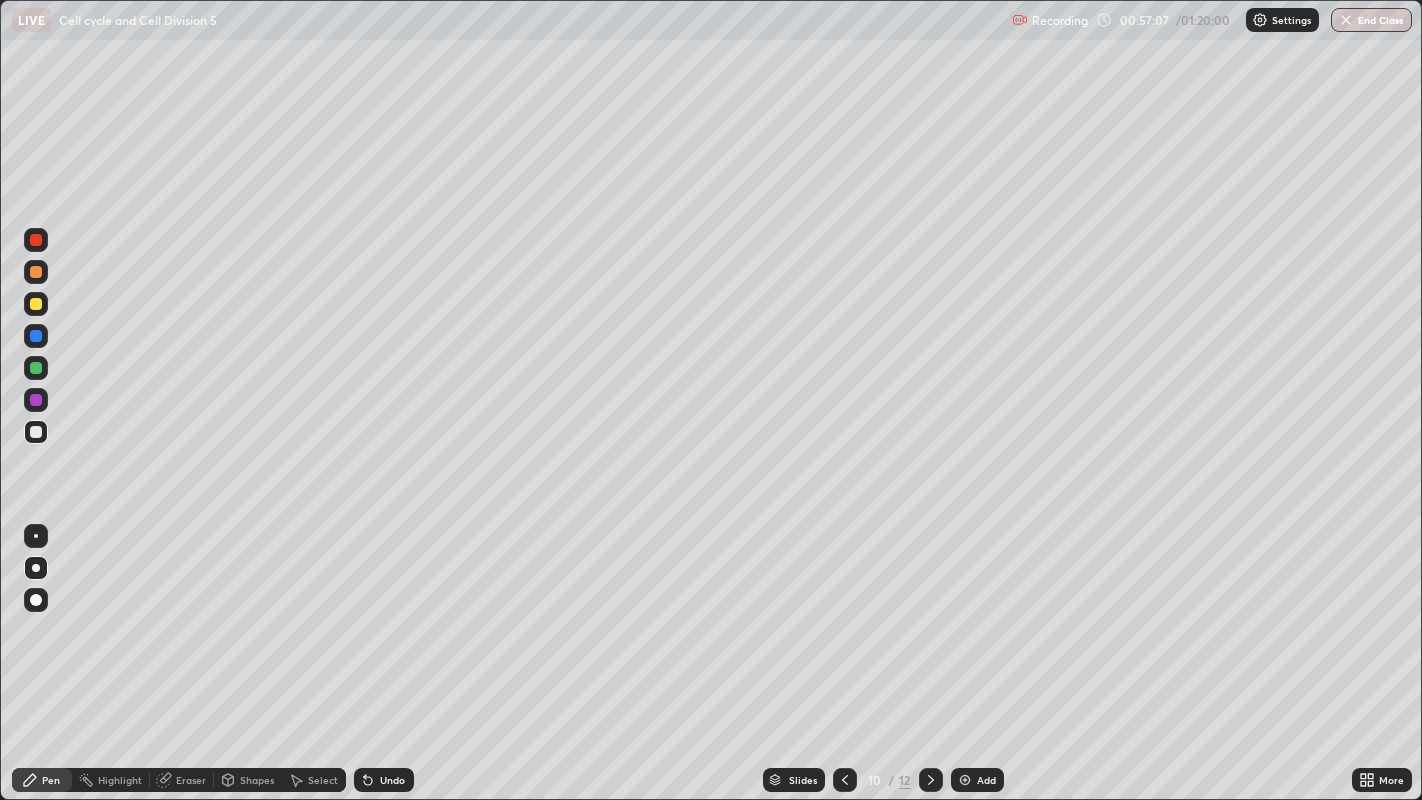 click on "Add" at bounding box center [977, 780] 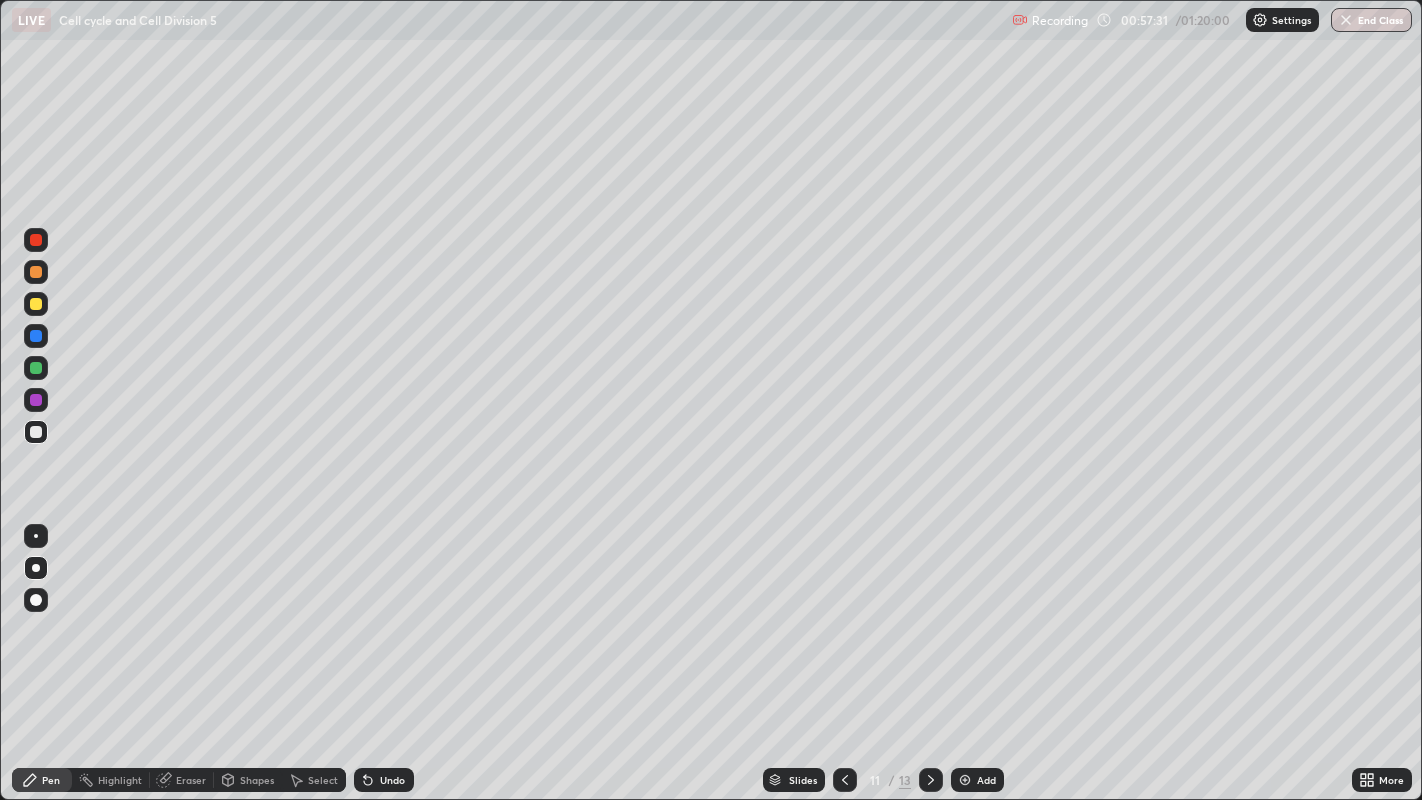 click on "Undo" at bounding box center [384, 780] 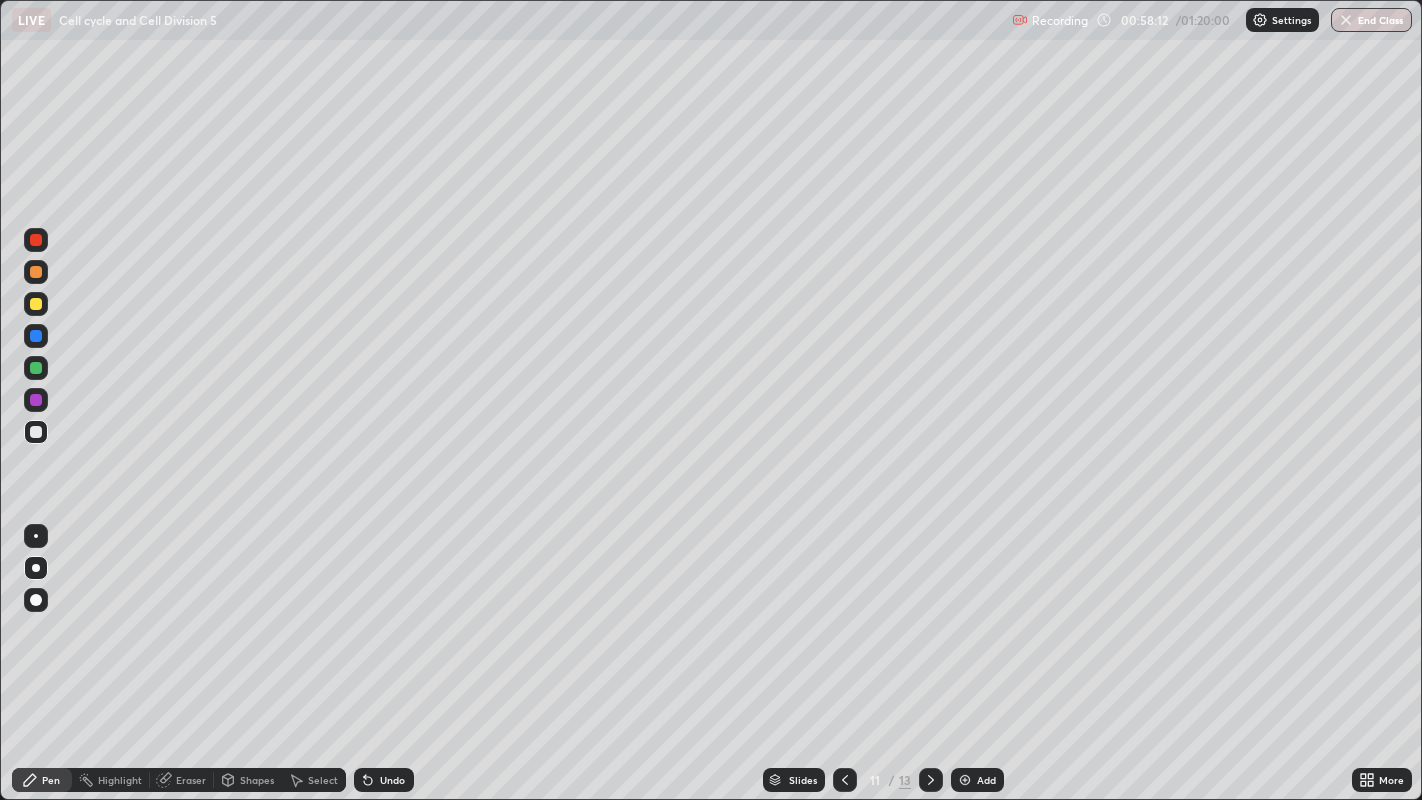 click at bounding box center (931, 780) 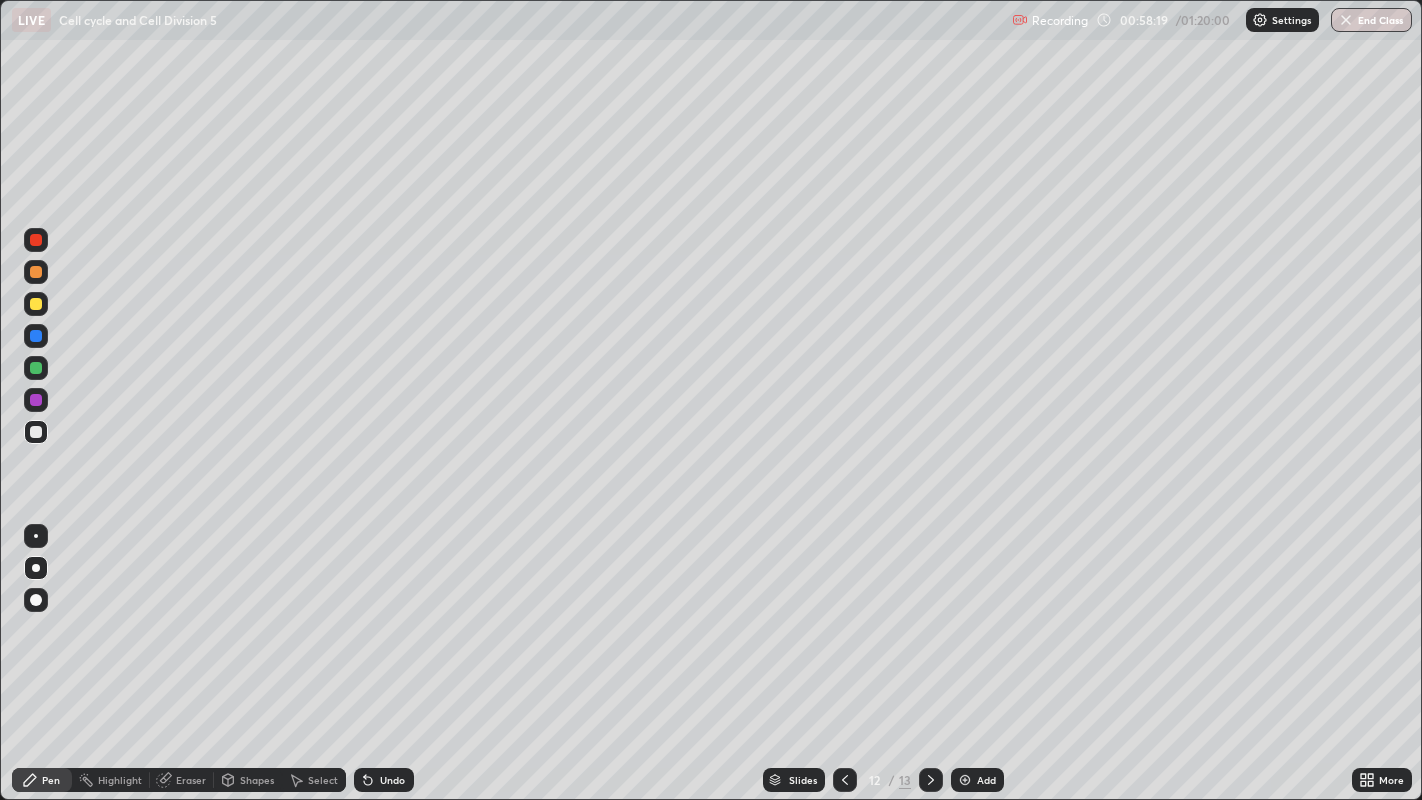 click at bounding box center (845, 780) 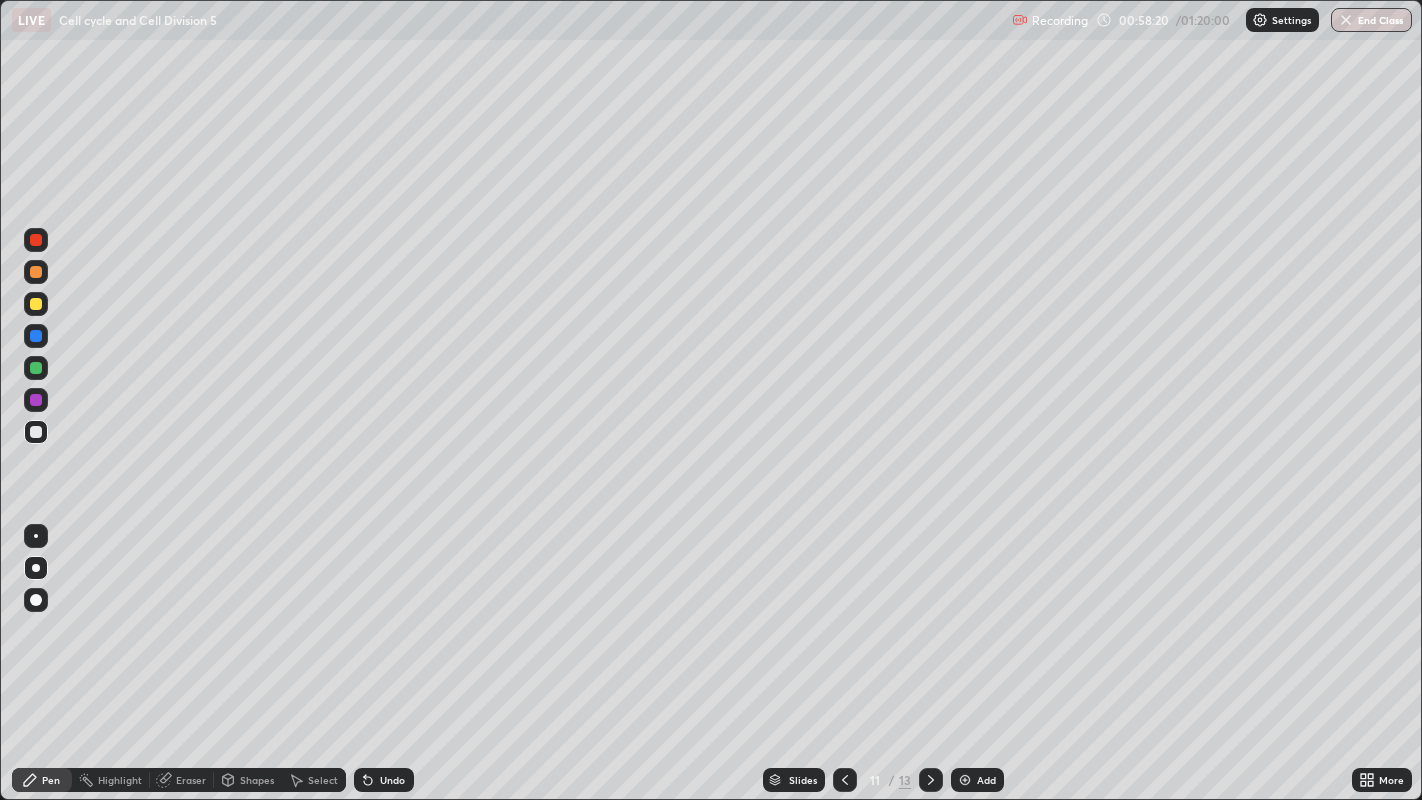 click 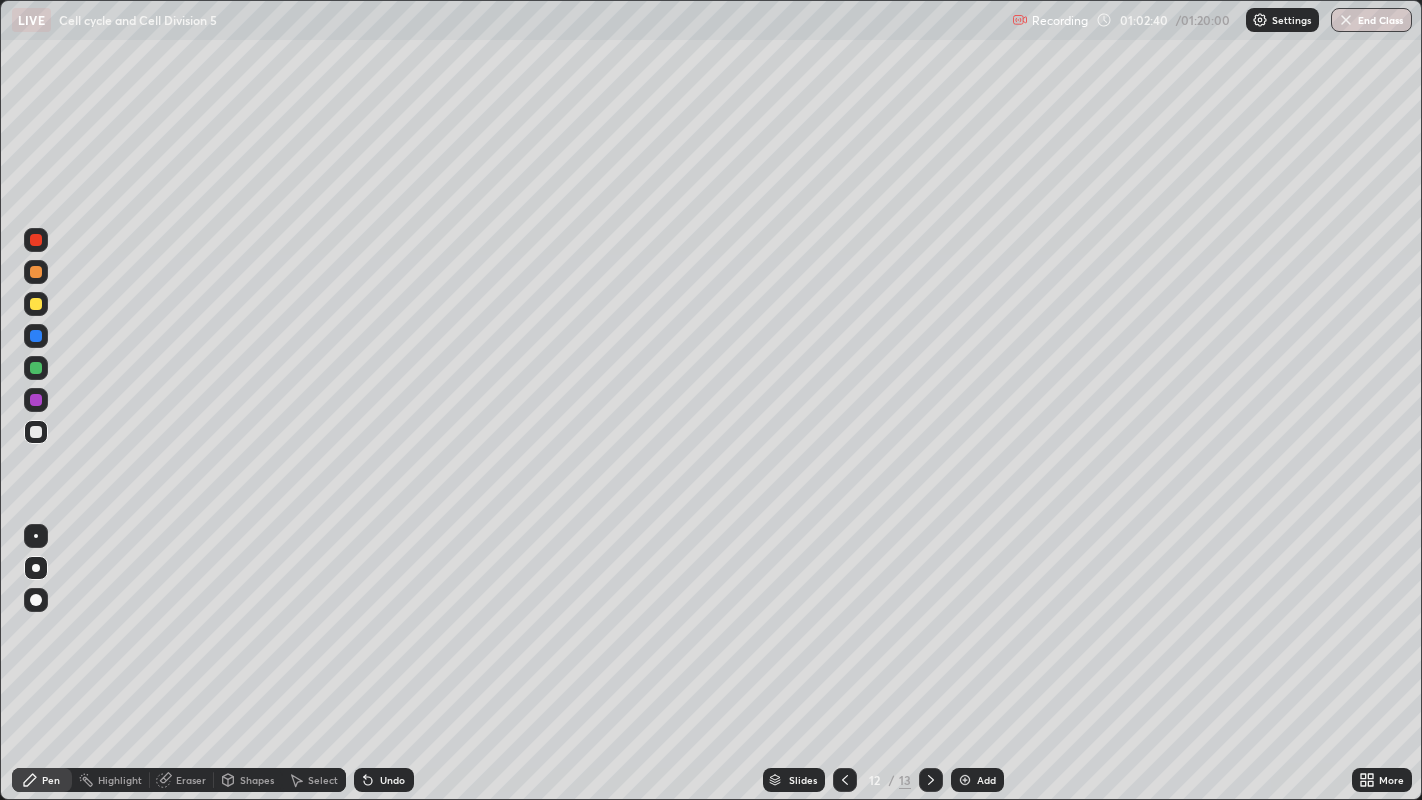 click on "Undo" at bounding box center [384, 780] 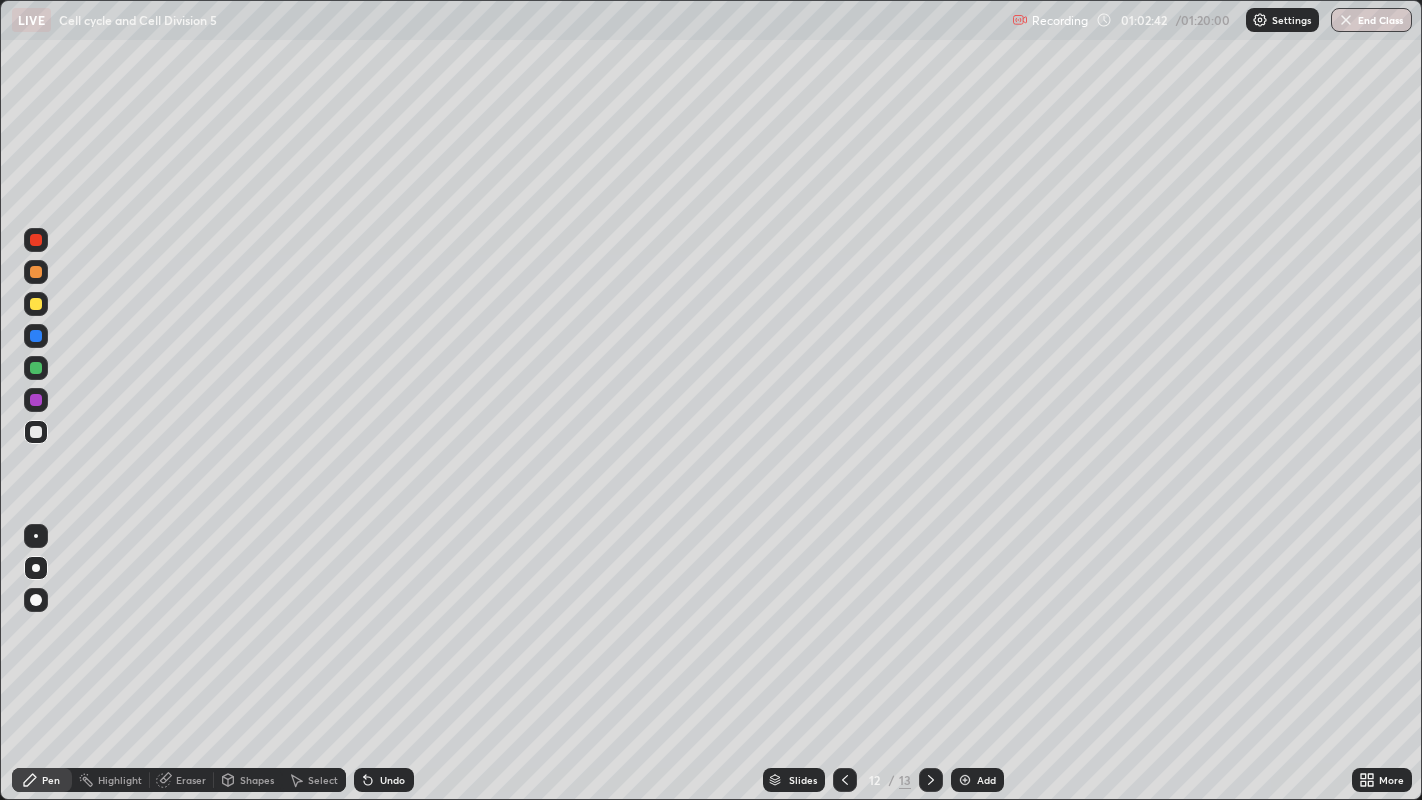 click on "Undo" at bounding box center [384, 780] 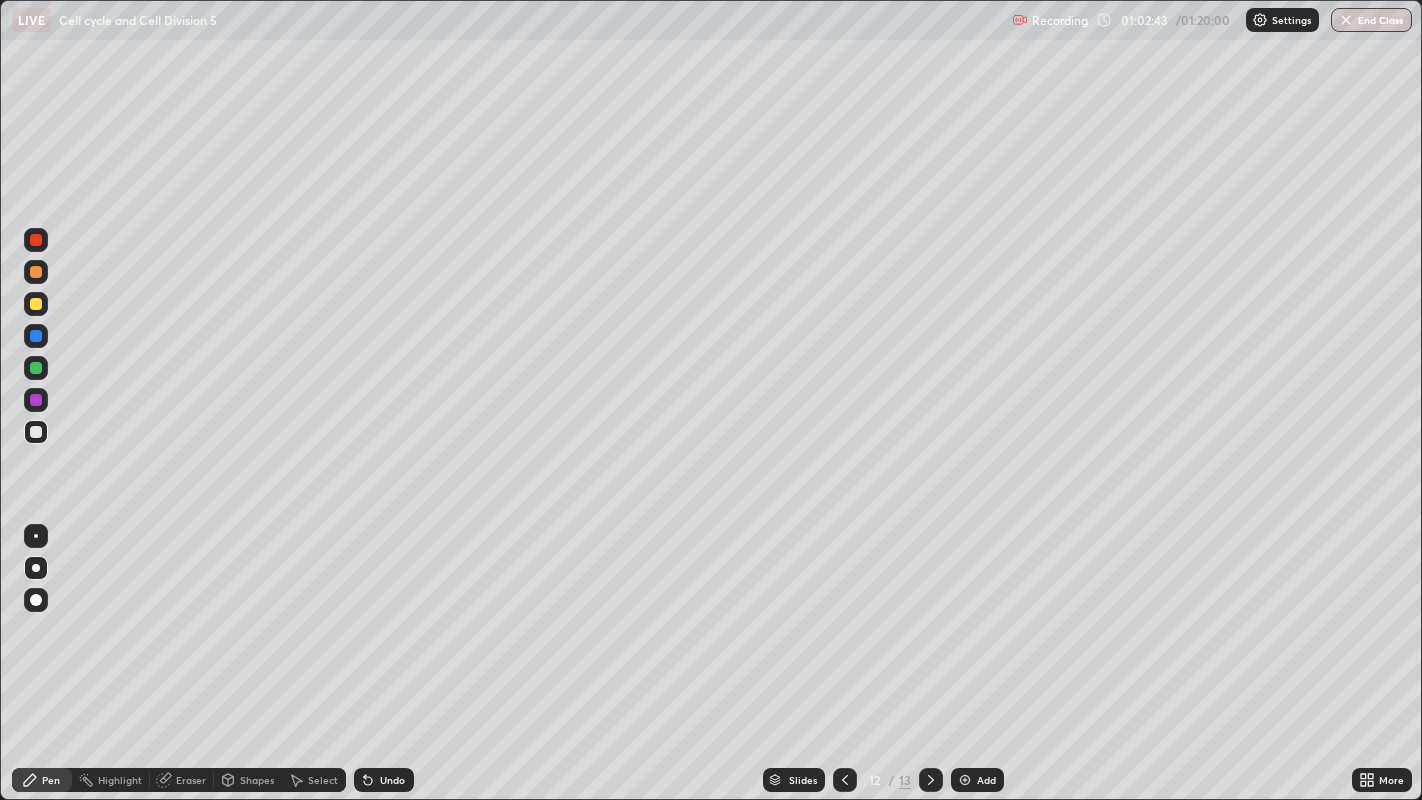 click on "Undo" at bounding box center [392, 780] 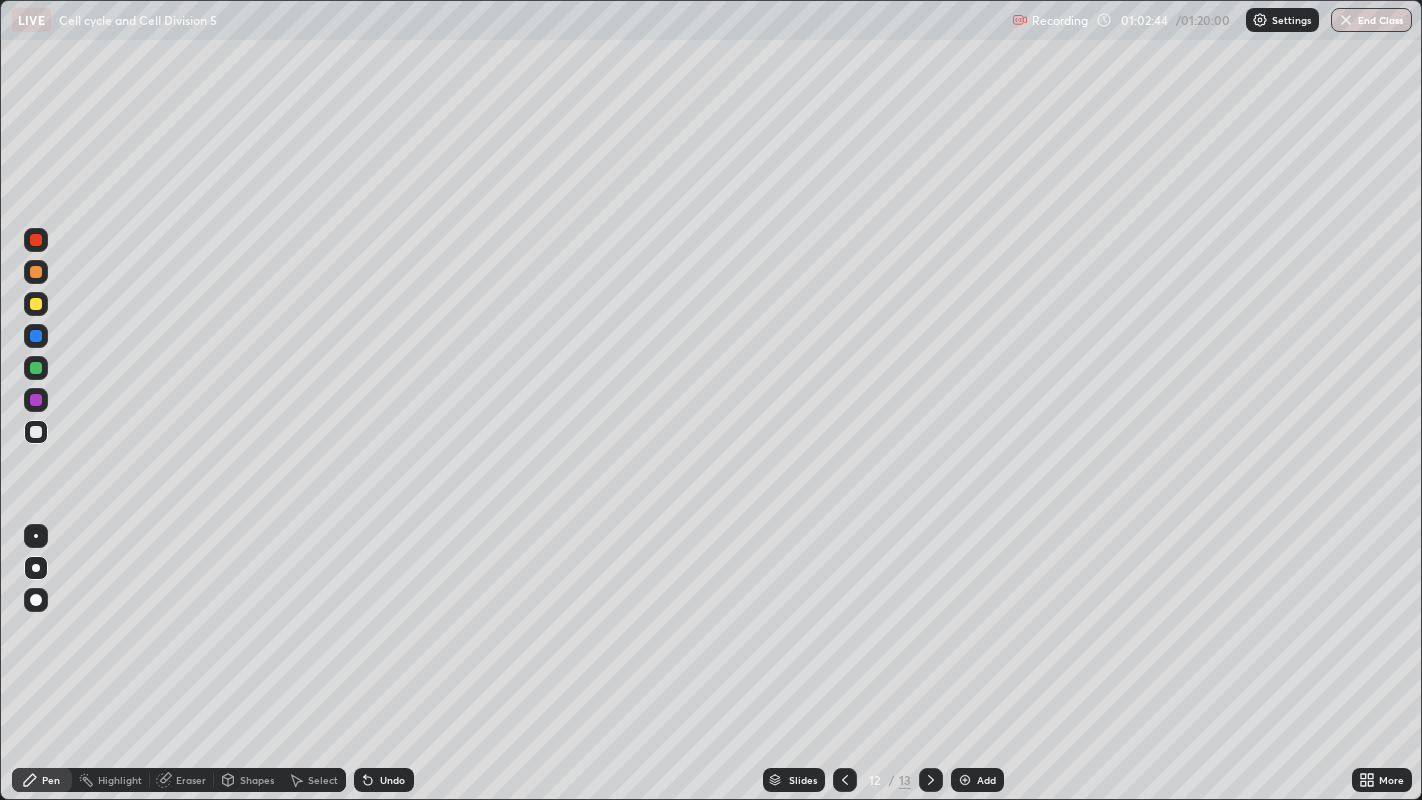 click on "Undo" at bounding box center (384, 780) 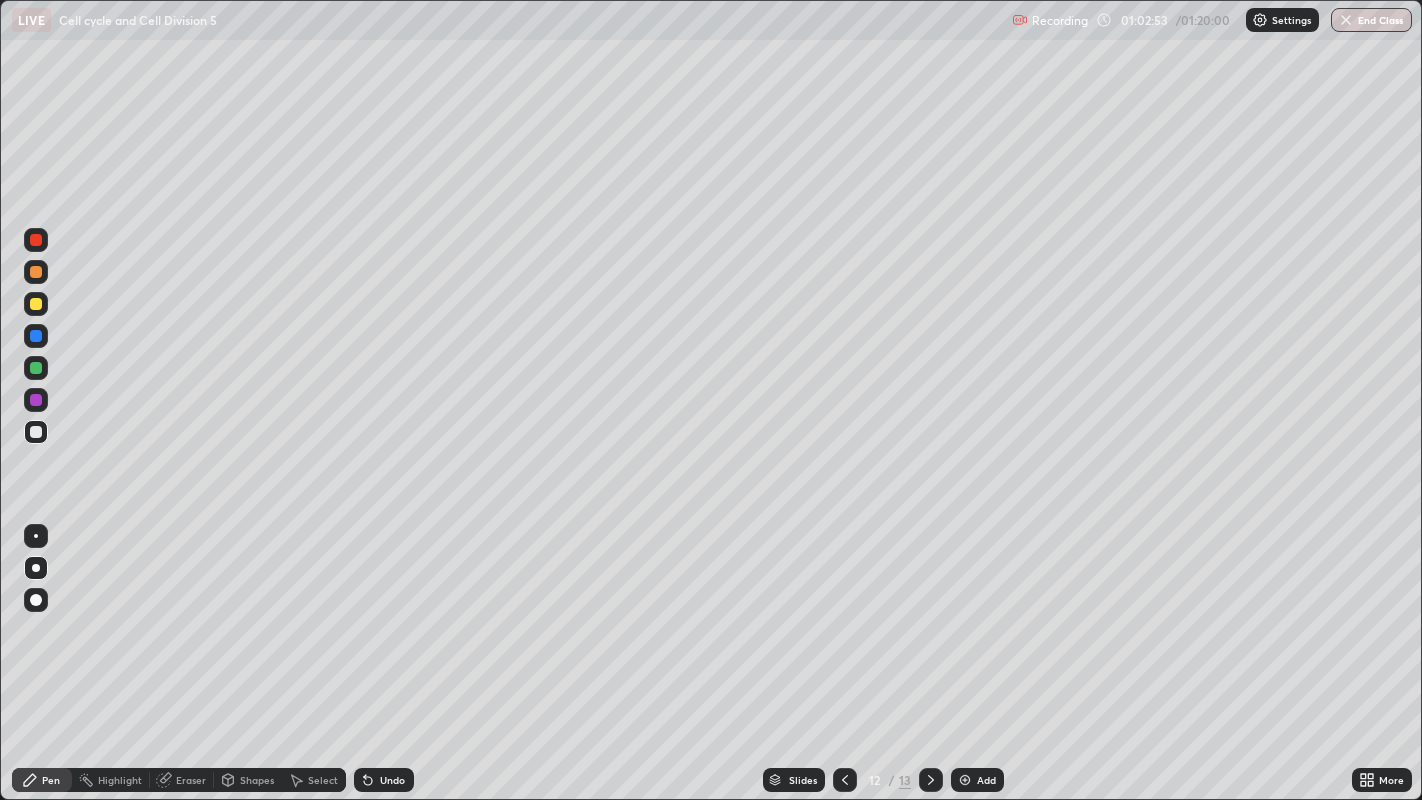 click 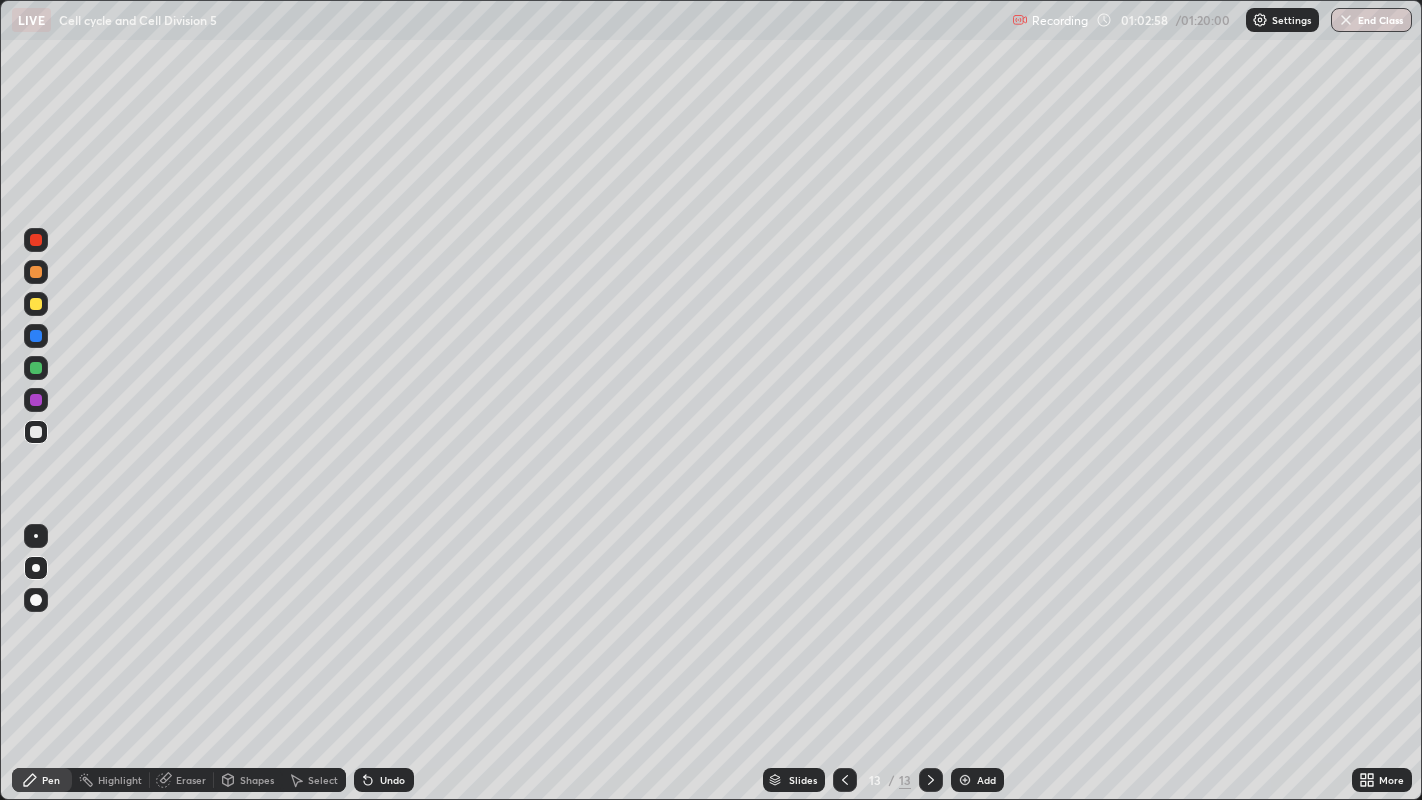 click at bounding box center [36, 304] 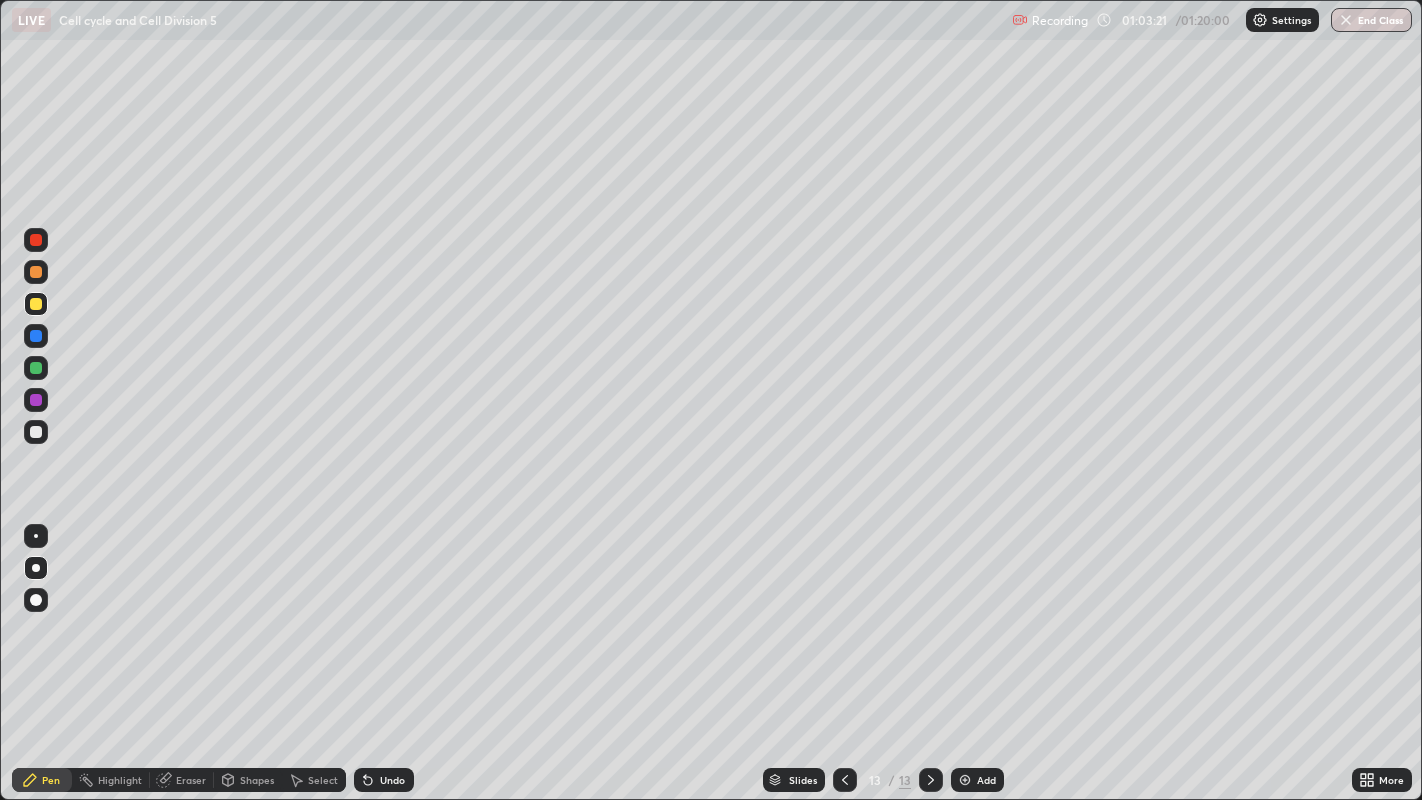 click on "Undo" at bounding box center (384, 780) 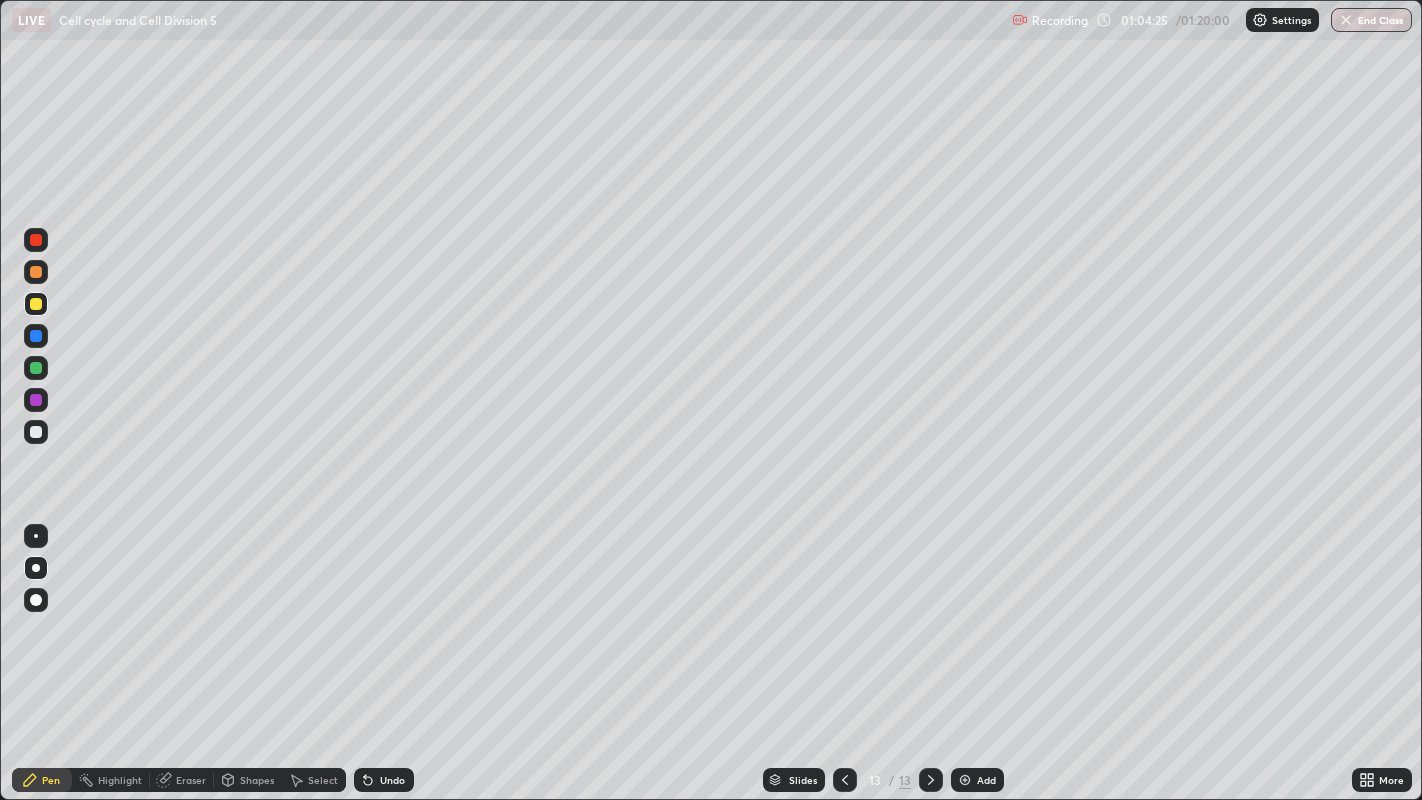 click on "Undo" at bounding box center (384, 780) 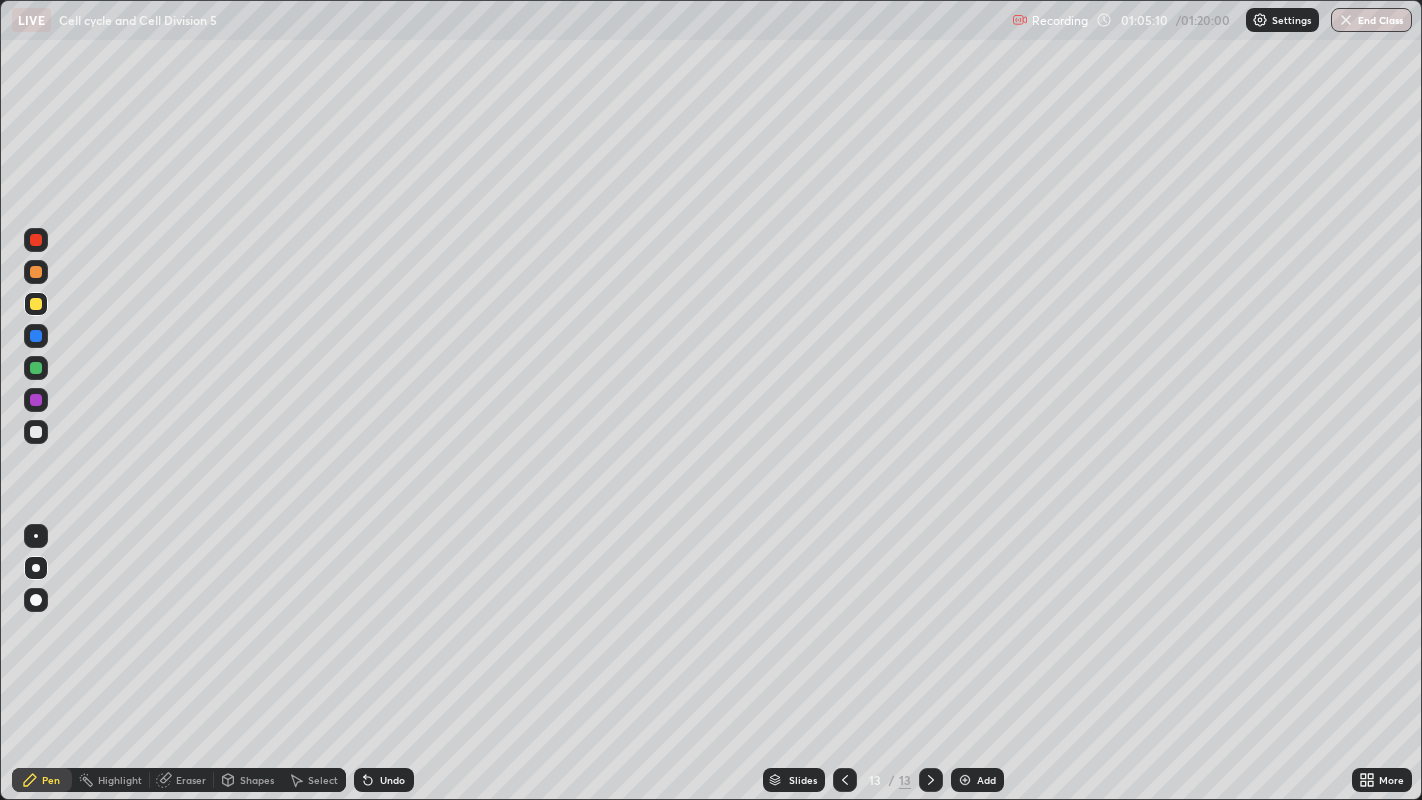 click at bounding box center [36, 368] 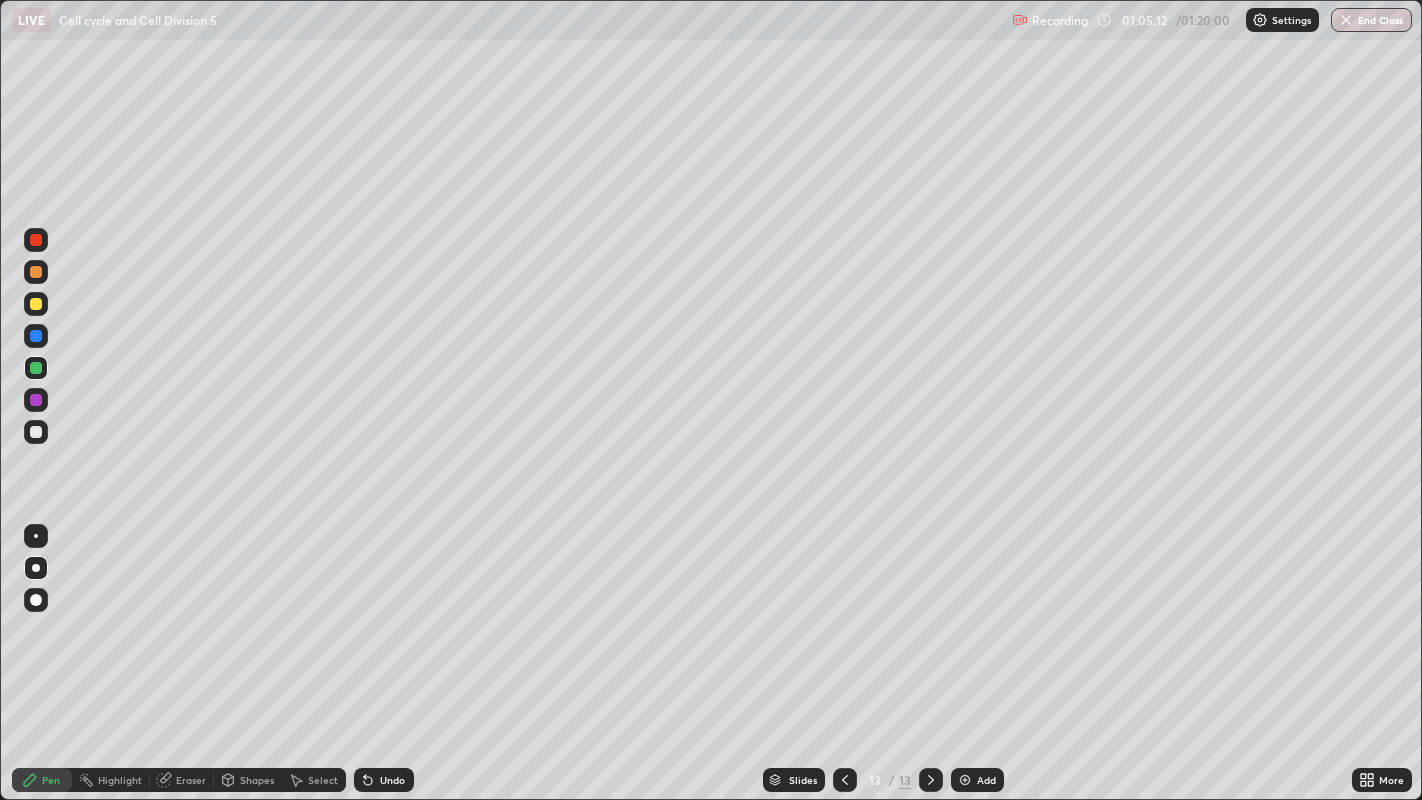 click at bounding box center [36, 272] 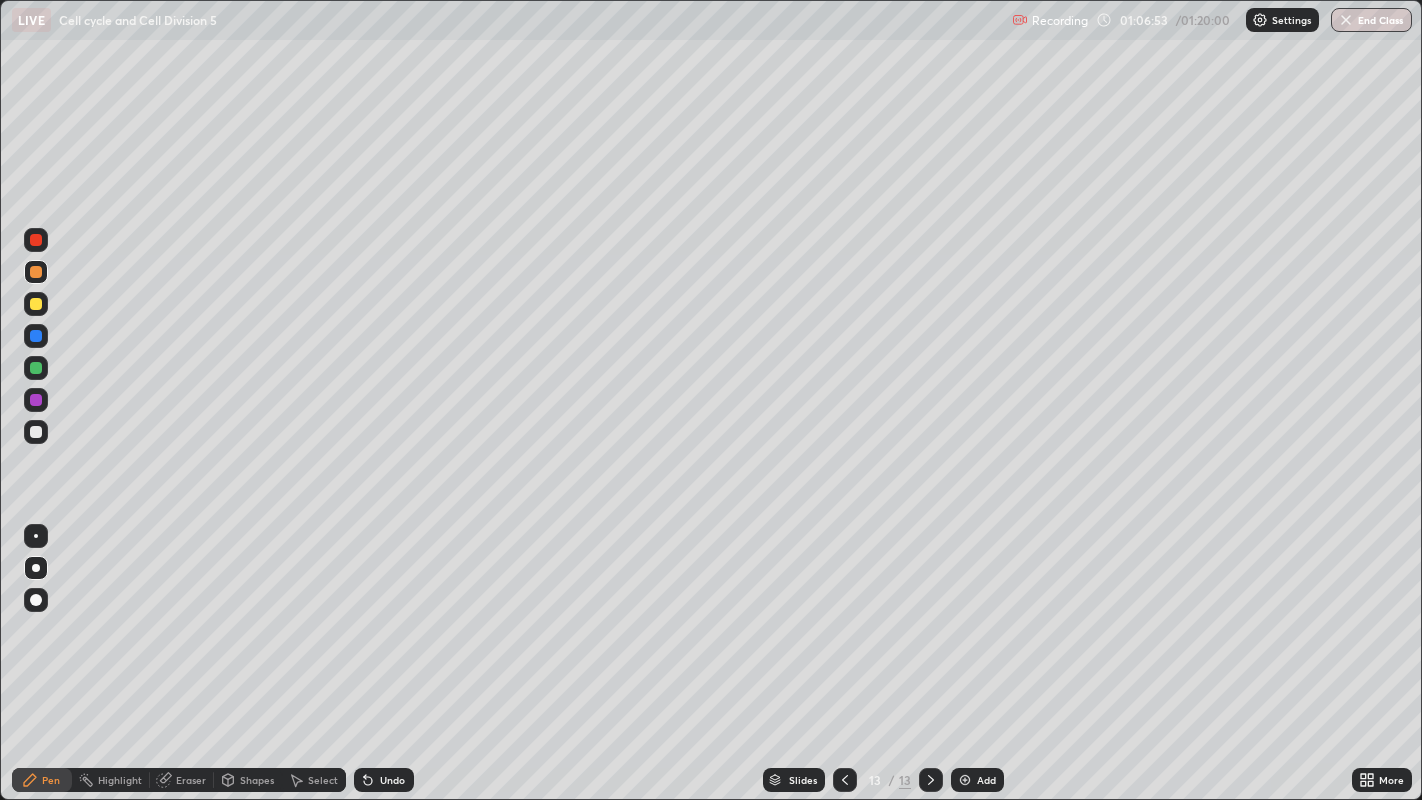 click on "Undo" at bounding box center (392, 780) 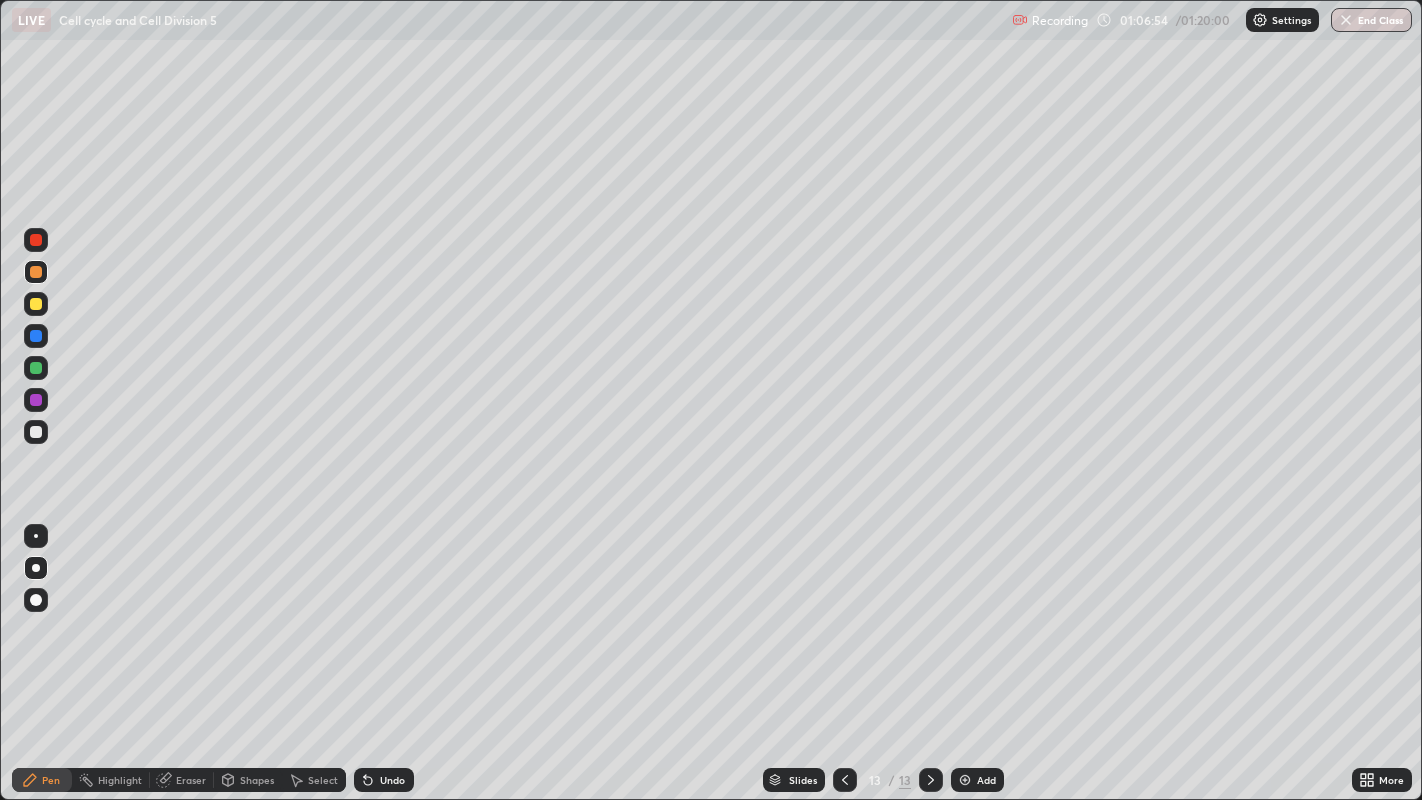 click on "Undo" at bounding box center (392, 780) 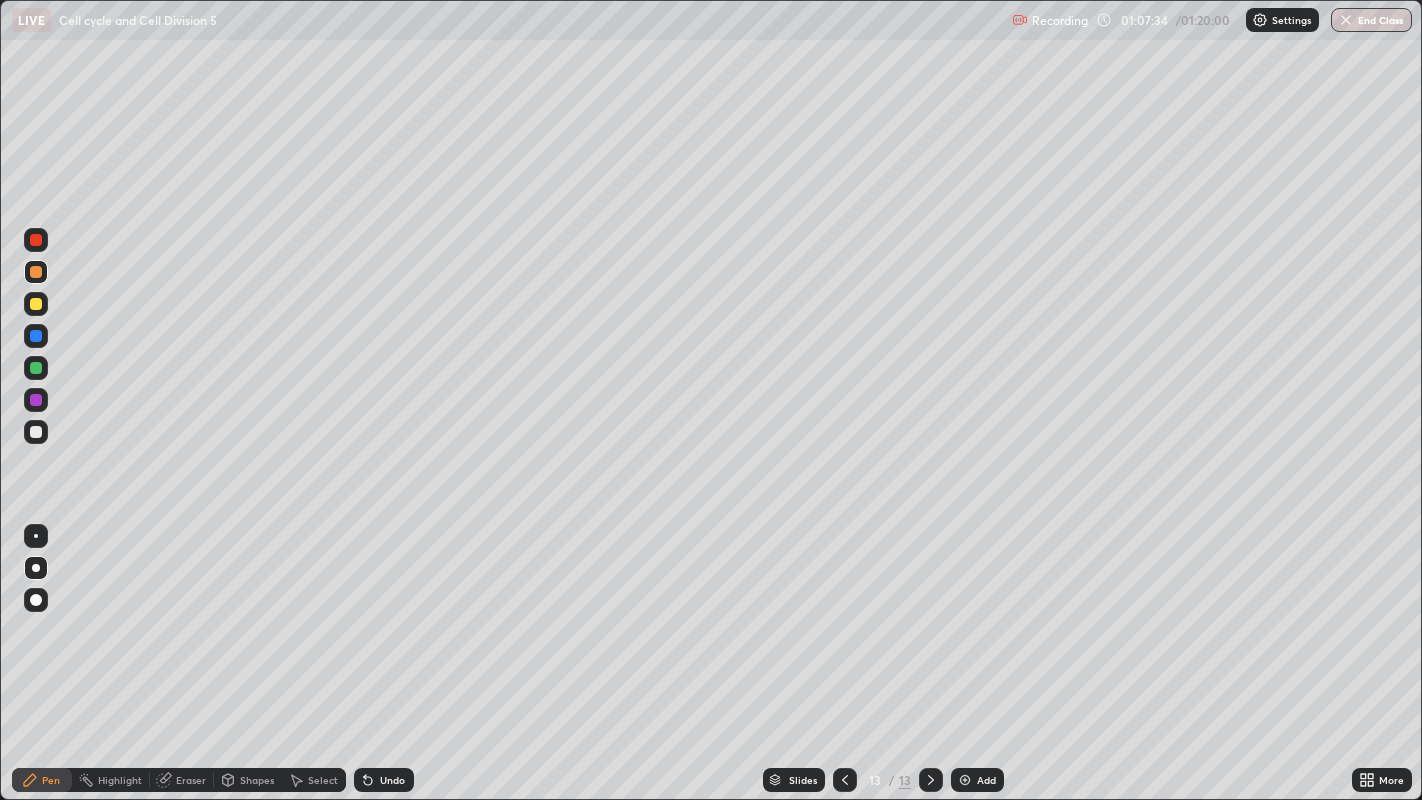 click on "Undo" at bounding box center [392, 780] 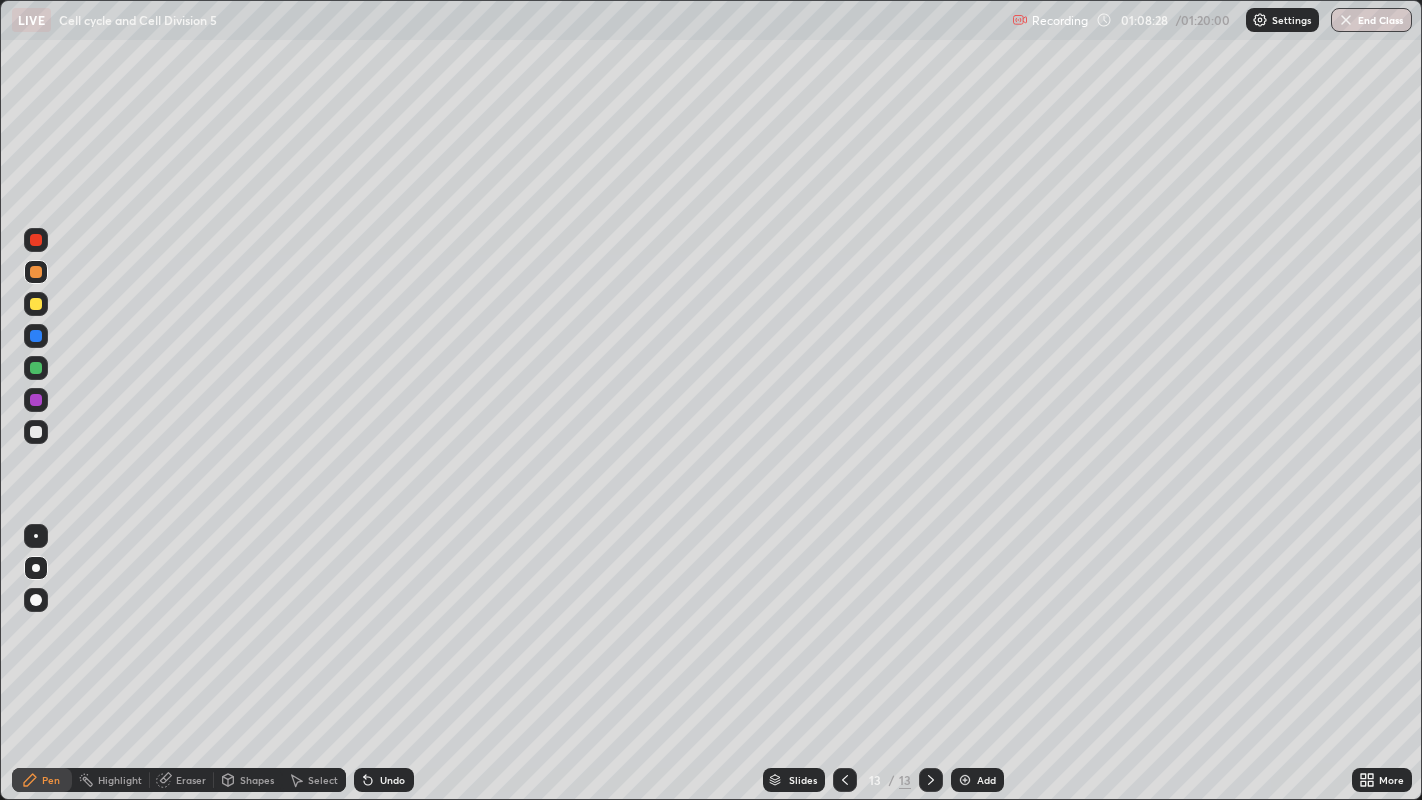 click on "Undo" at bounding box center (384, 780) 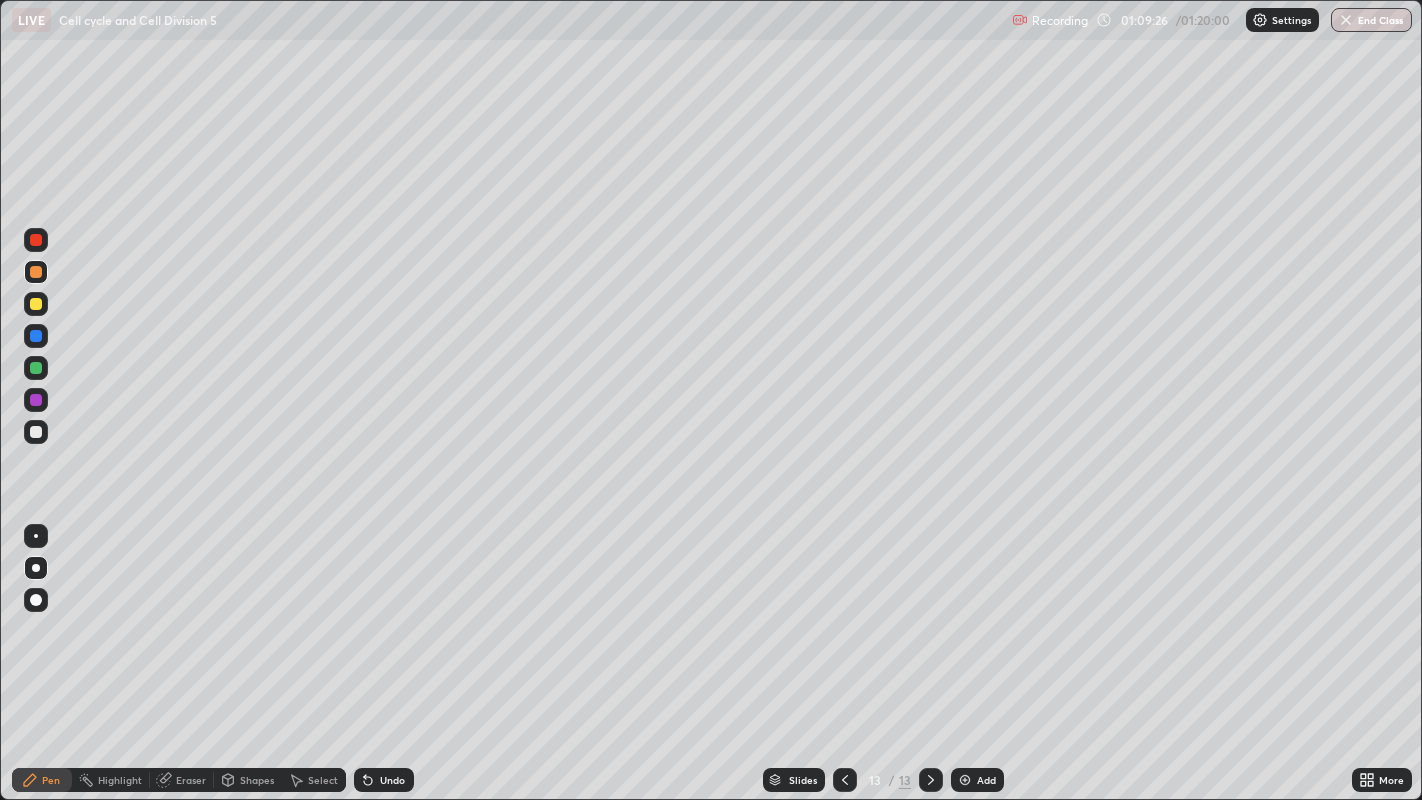 click 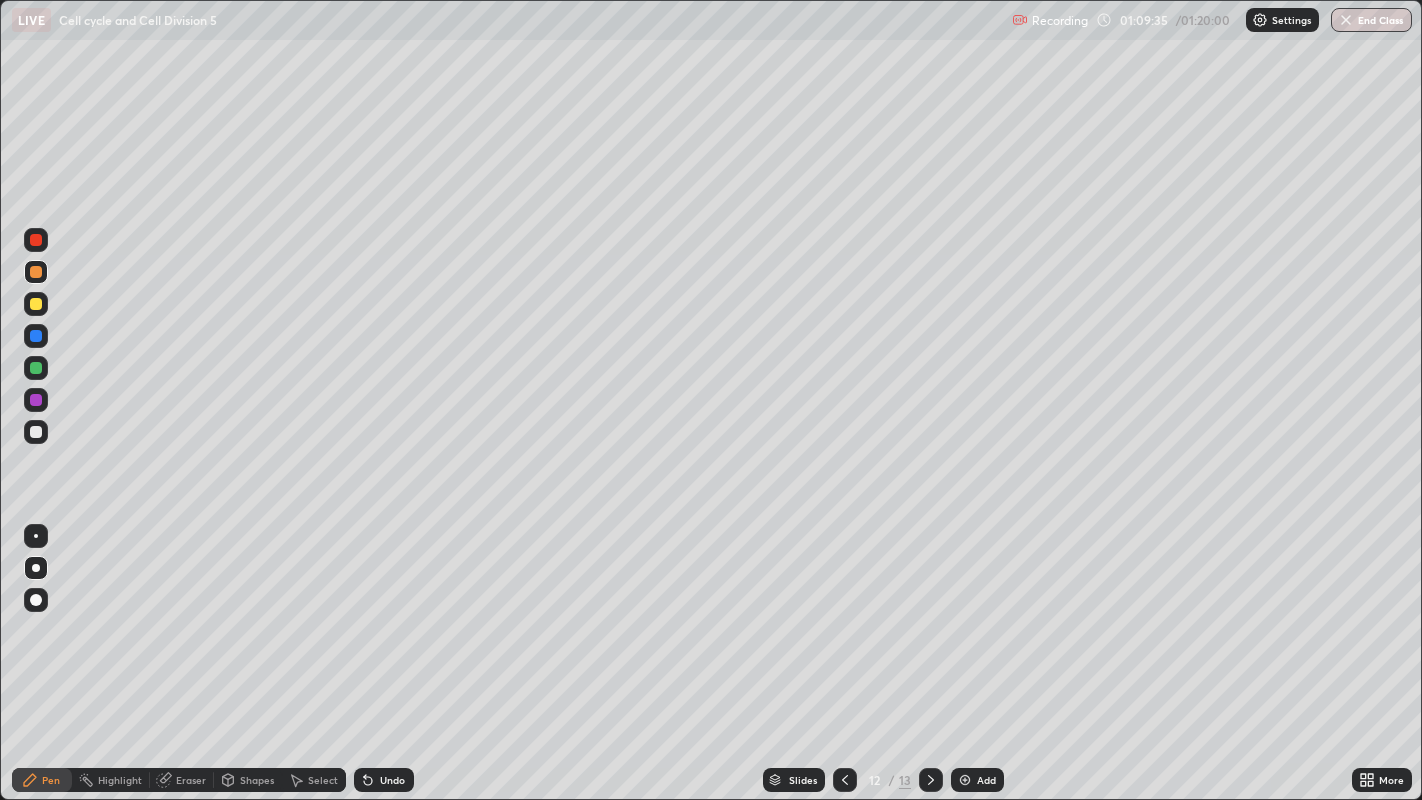 click at bounding box center (931, 780) 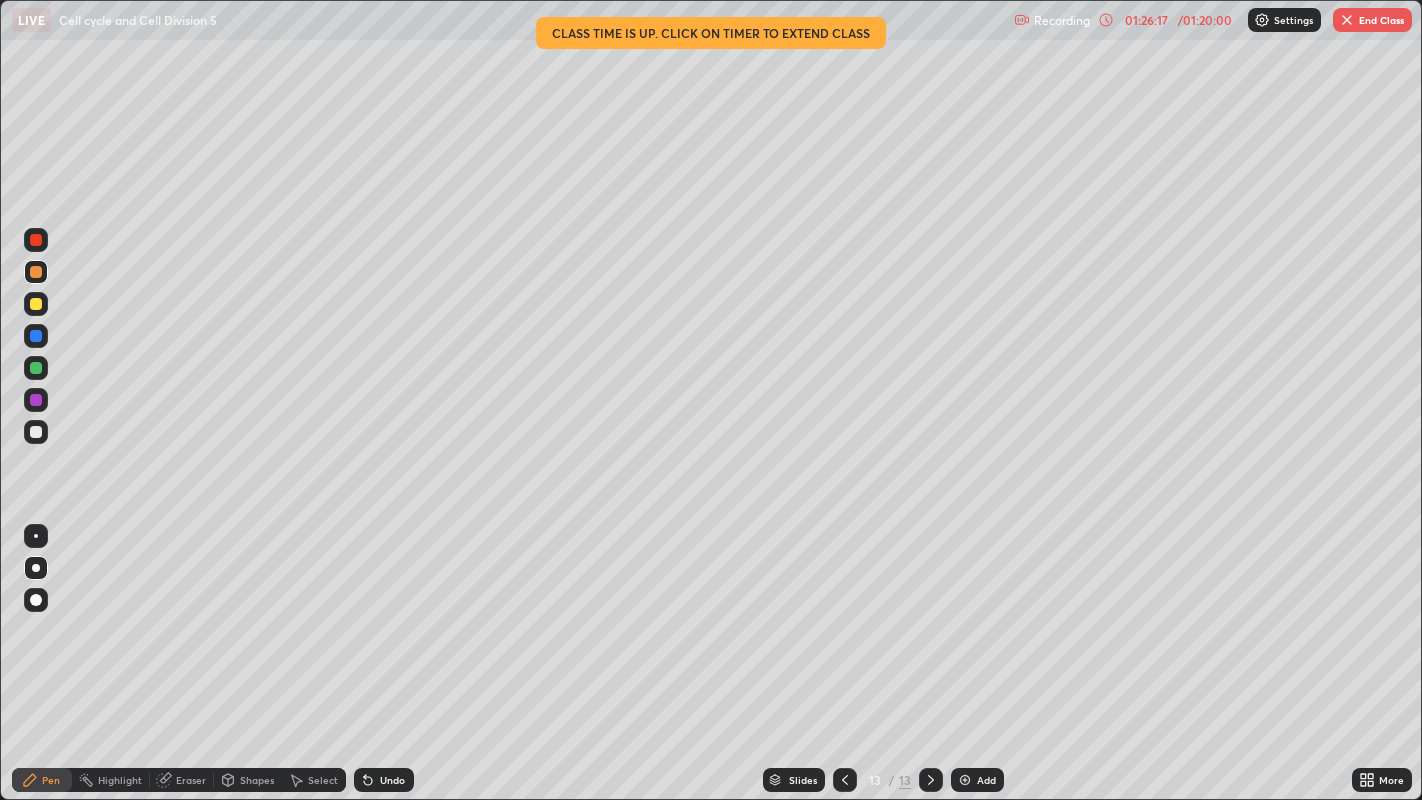 click at bounding box center [1347, 20] 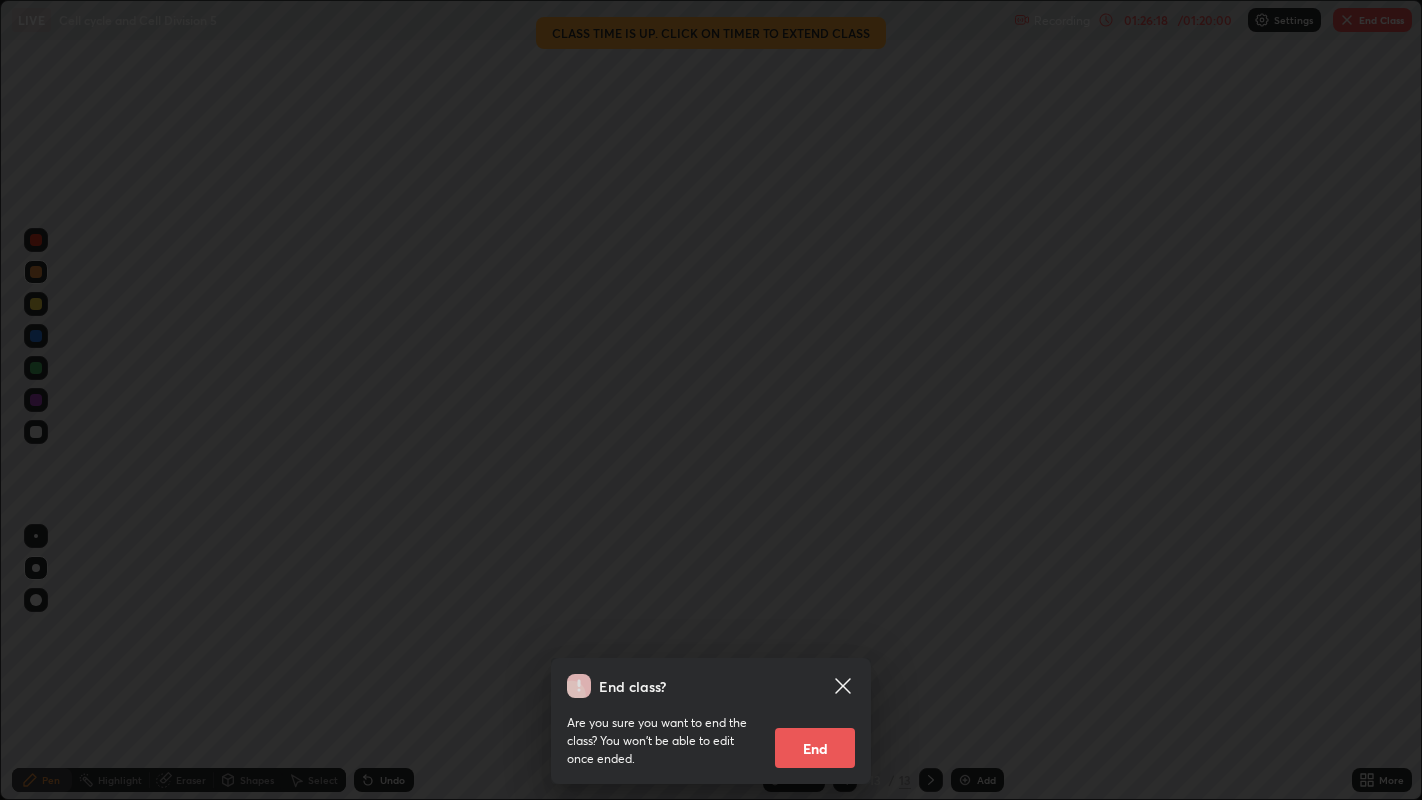 click on "End" at bounding box center [815, 748] 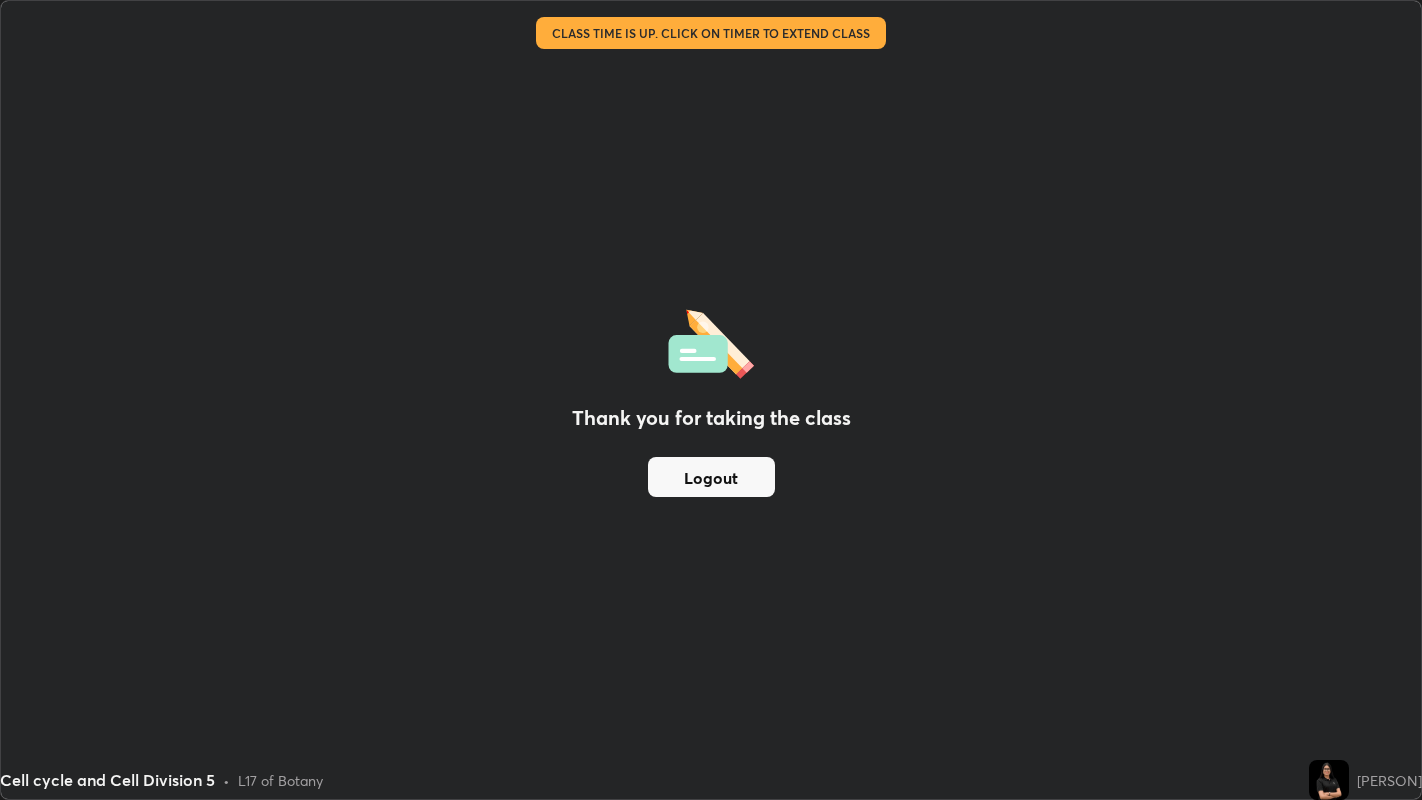 click on "Logout" at bounding box center [711, 477] 